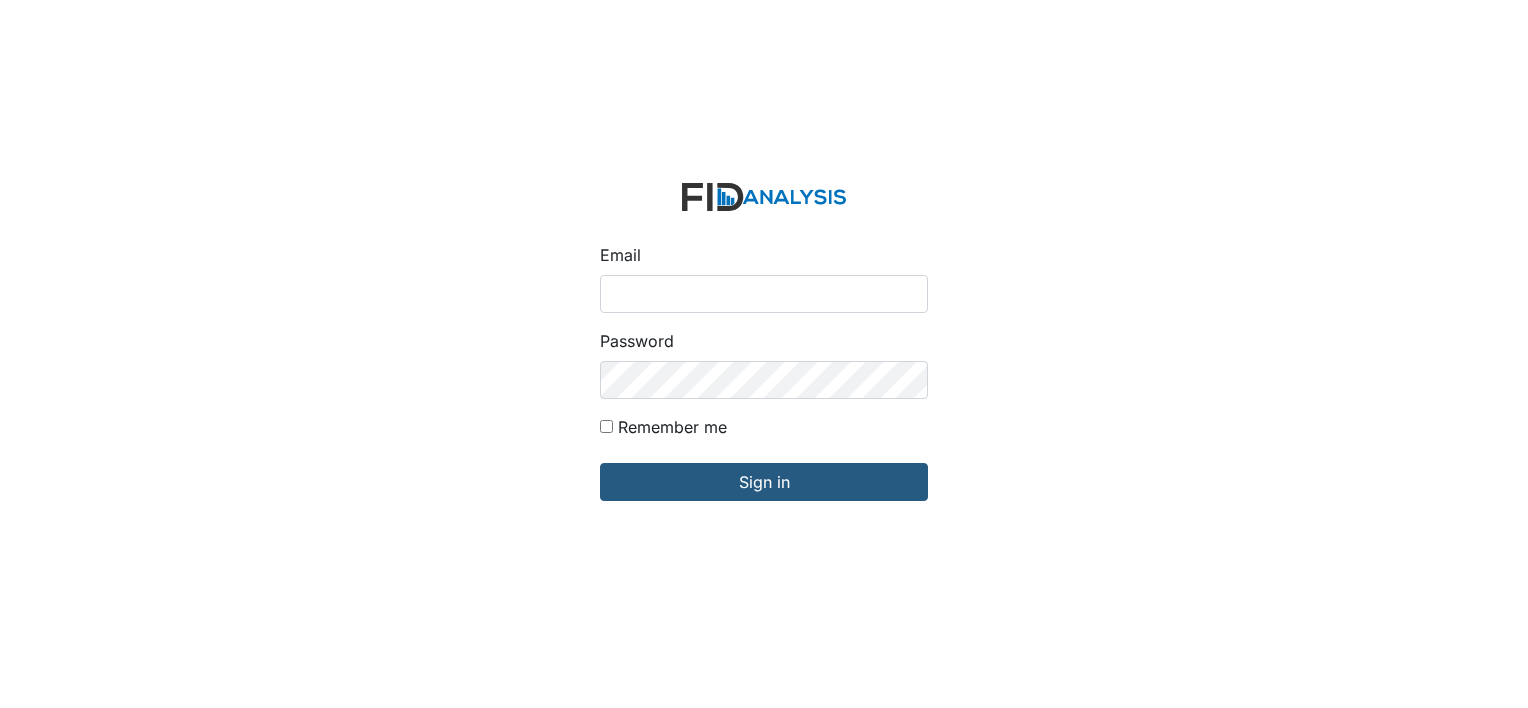 scroll, scrollTop: 0, scrollLeft: 0, axis: both 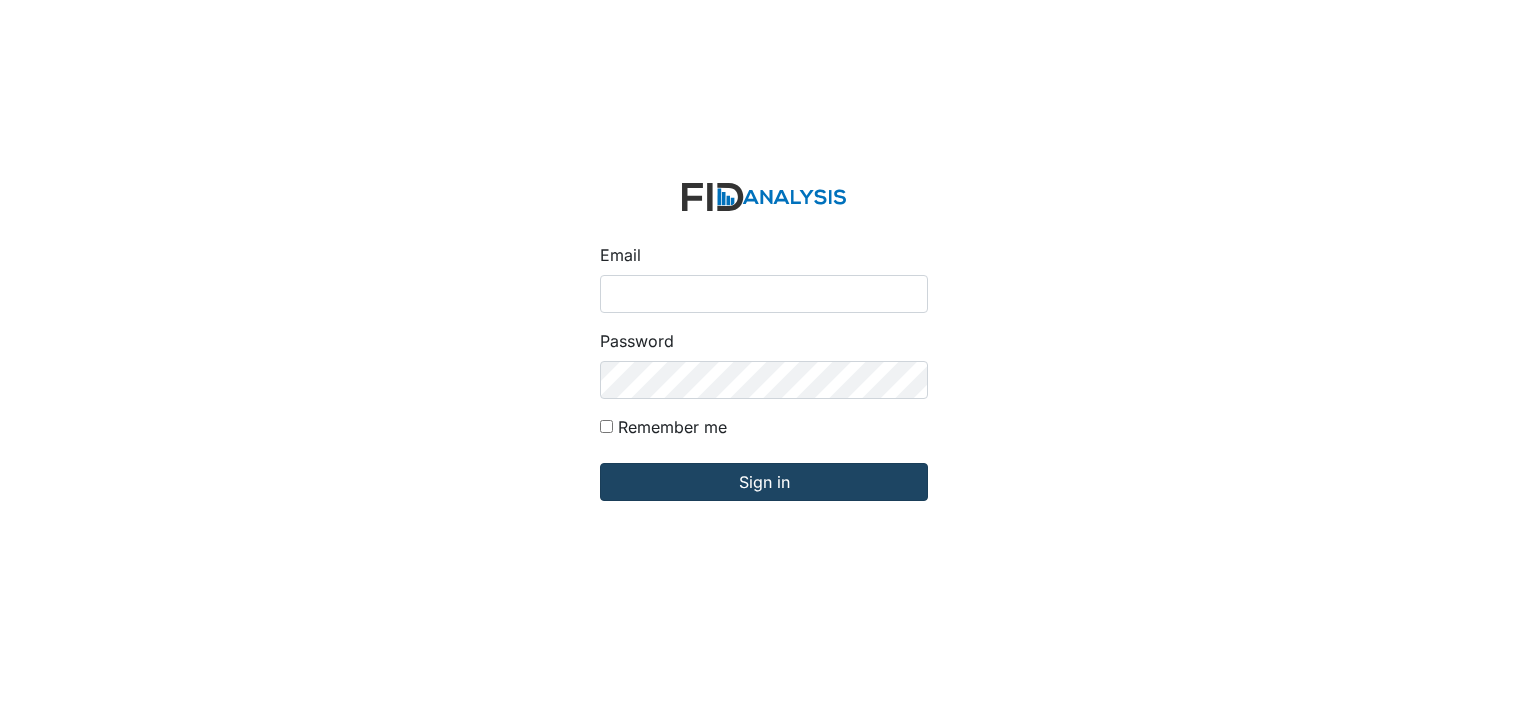 type on "[EMAIL]" 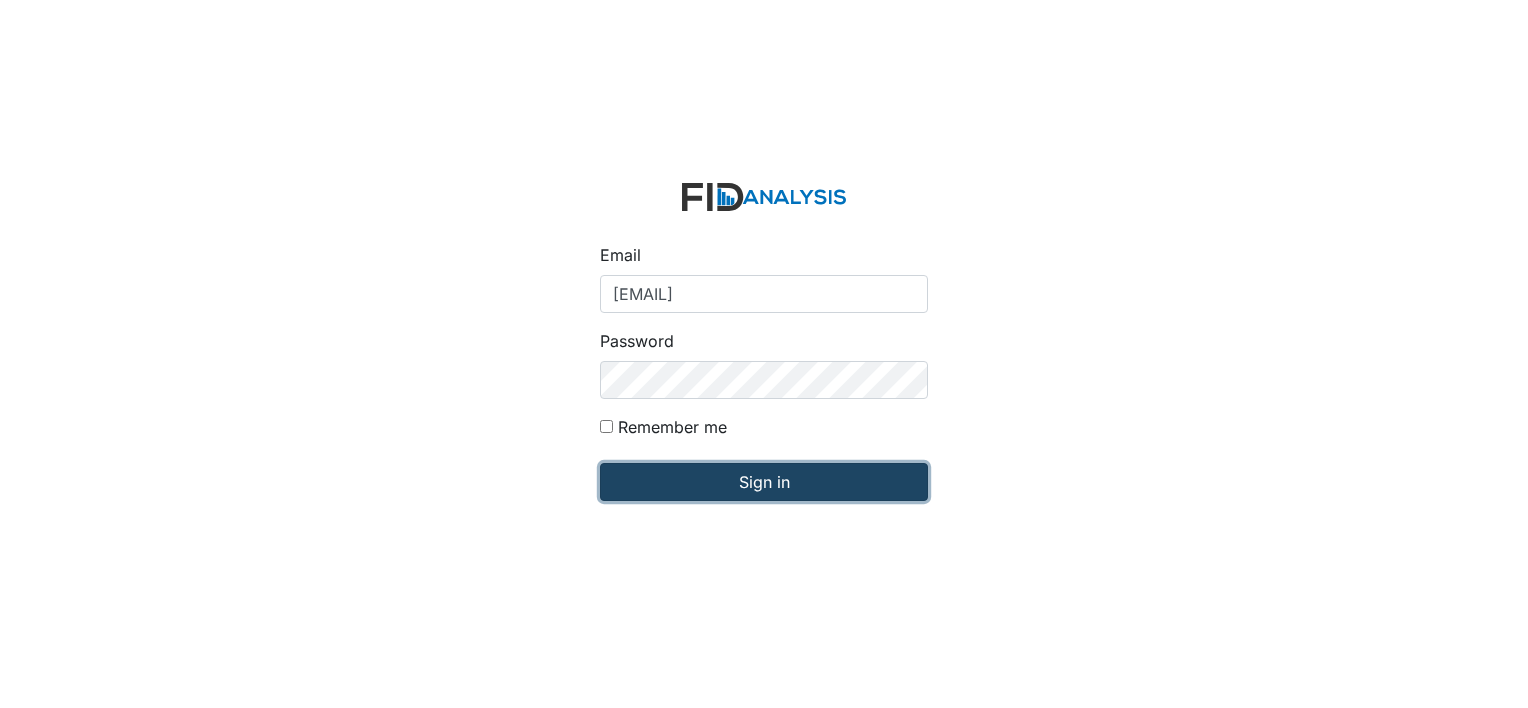 click on "Sign in" at bounding box center [764, 482] 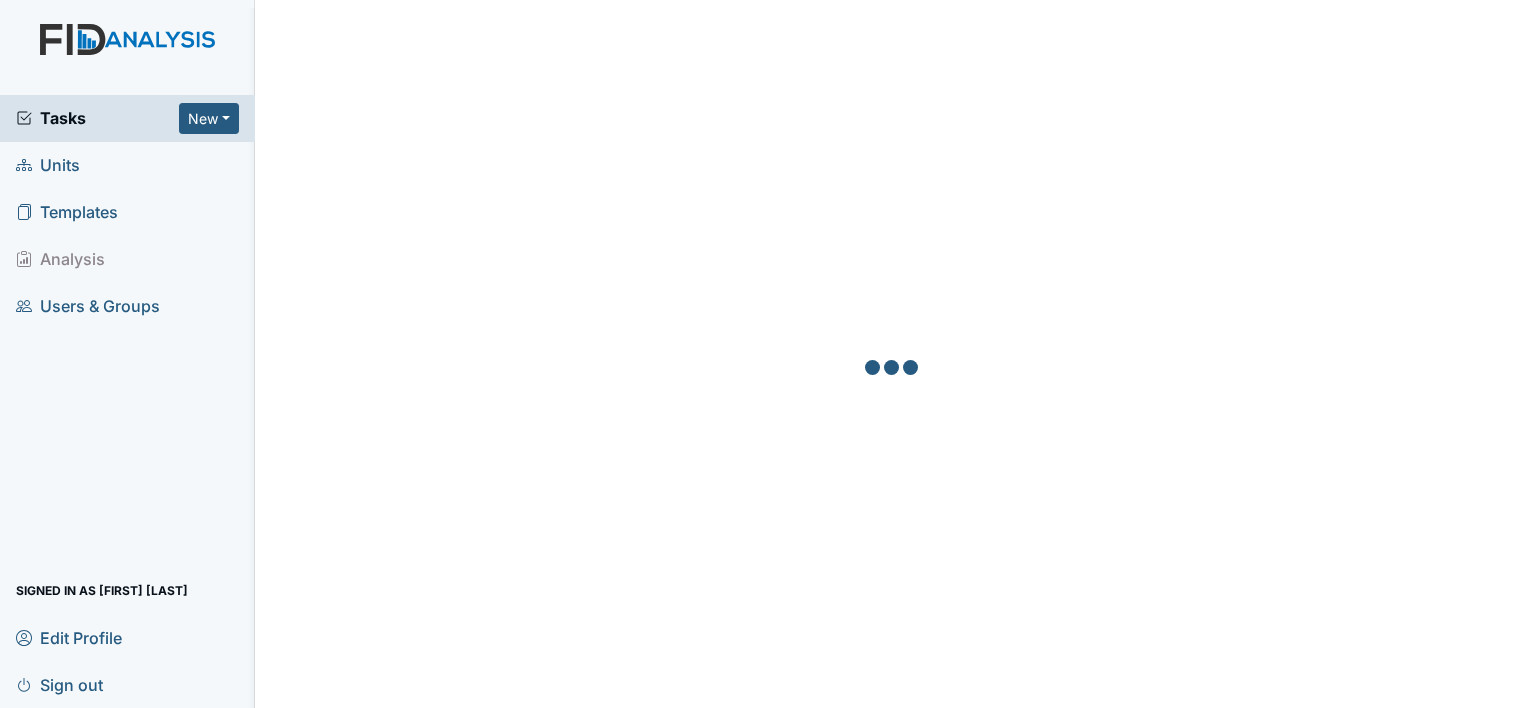 scroll, scrollTop: 0, scrollLeft: 0, axis: both 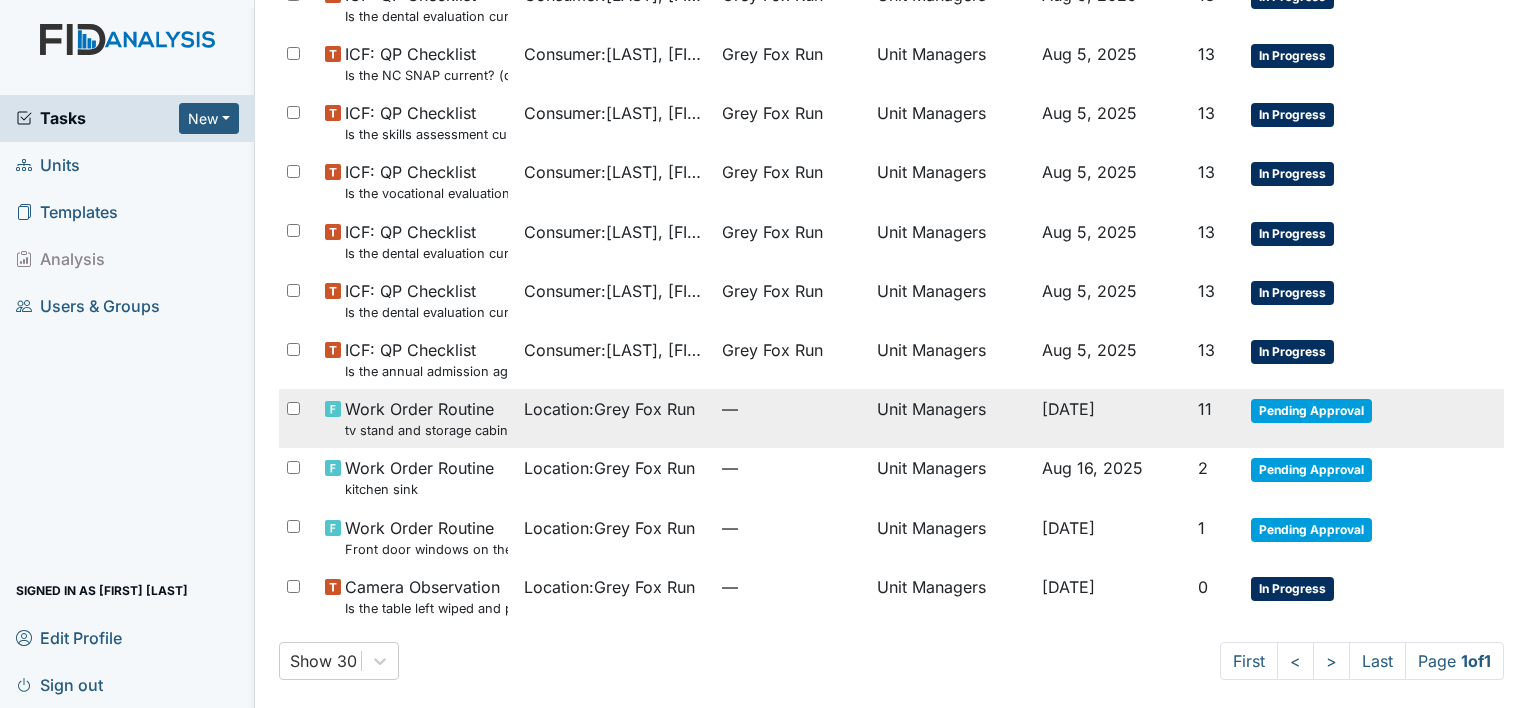click on "Unit Managers" at bounding box center (951, 418) 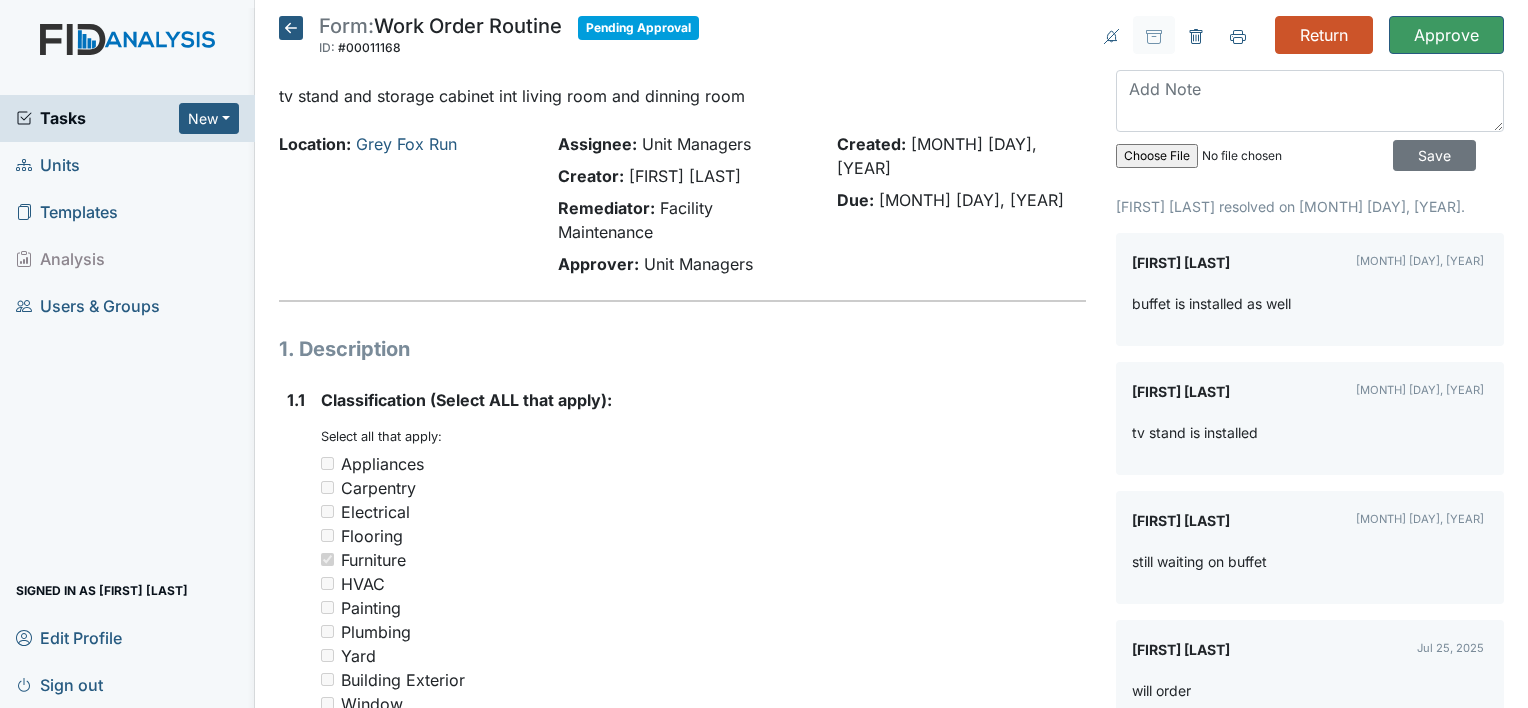 scroll, scrollTop: 0, scrollLeft: 0, axis: both 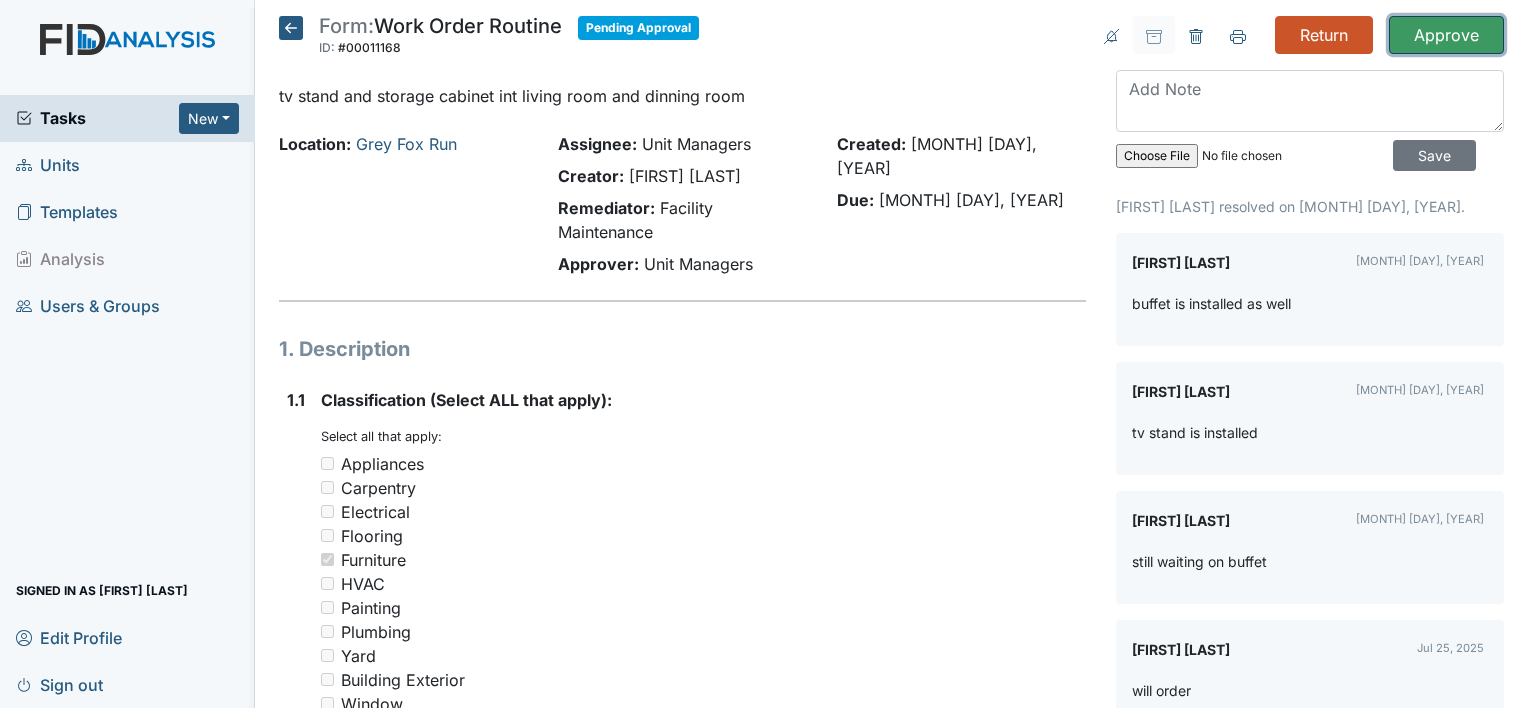 click on "Approve" at bounding box center [1446, 35] 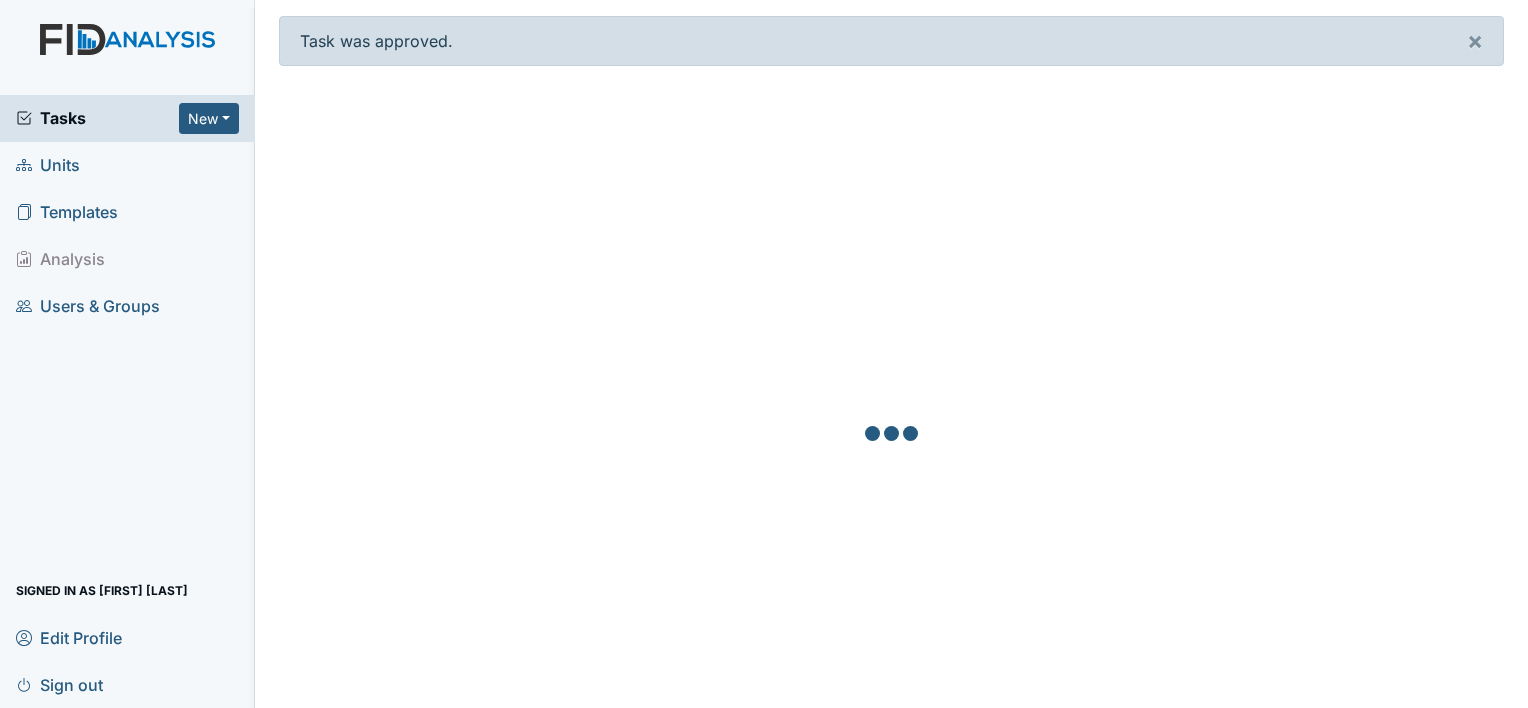 scroll, scrollTop: 0, scrollLeft: 0, axis: both 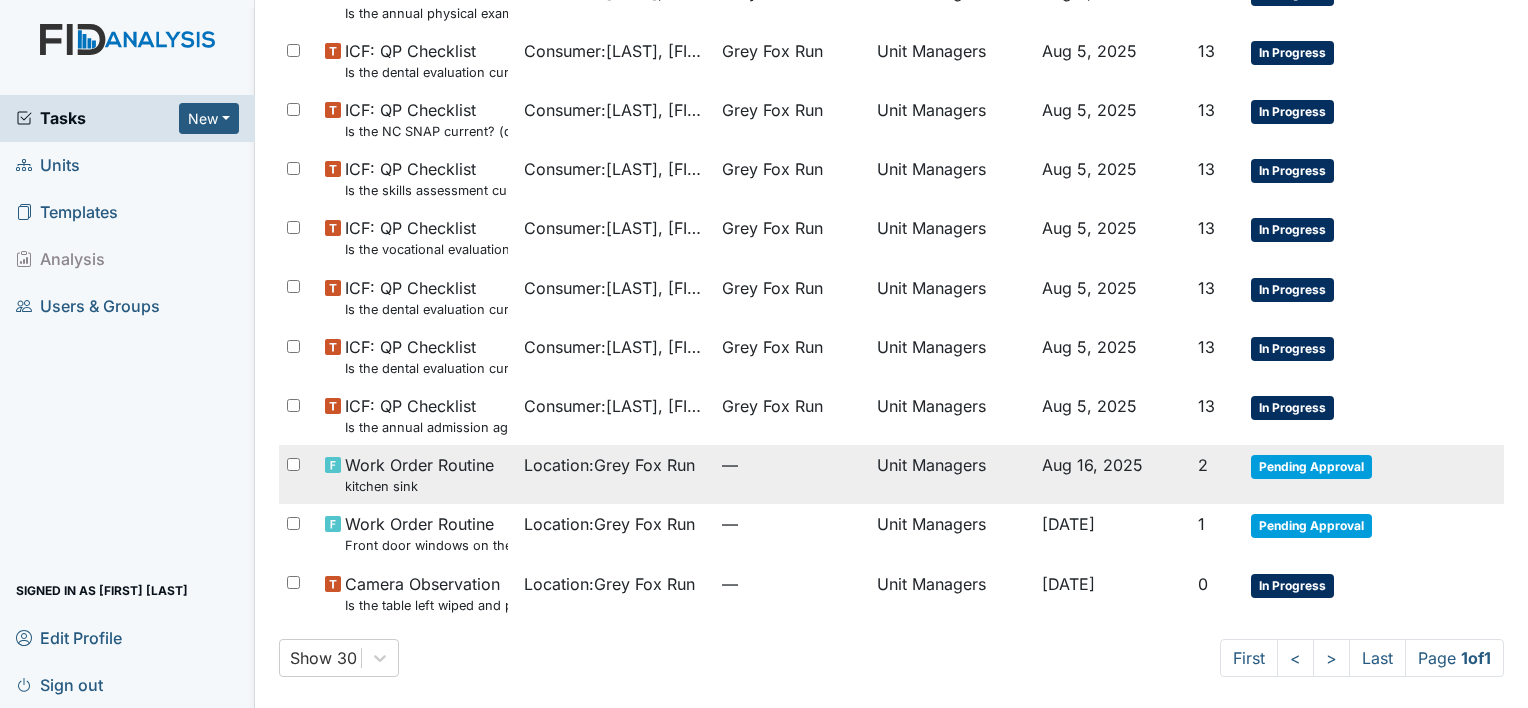 click on "Aug 16, 2025" at bounding box center (1092, 465) 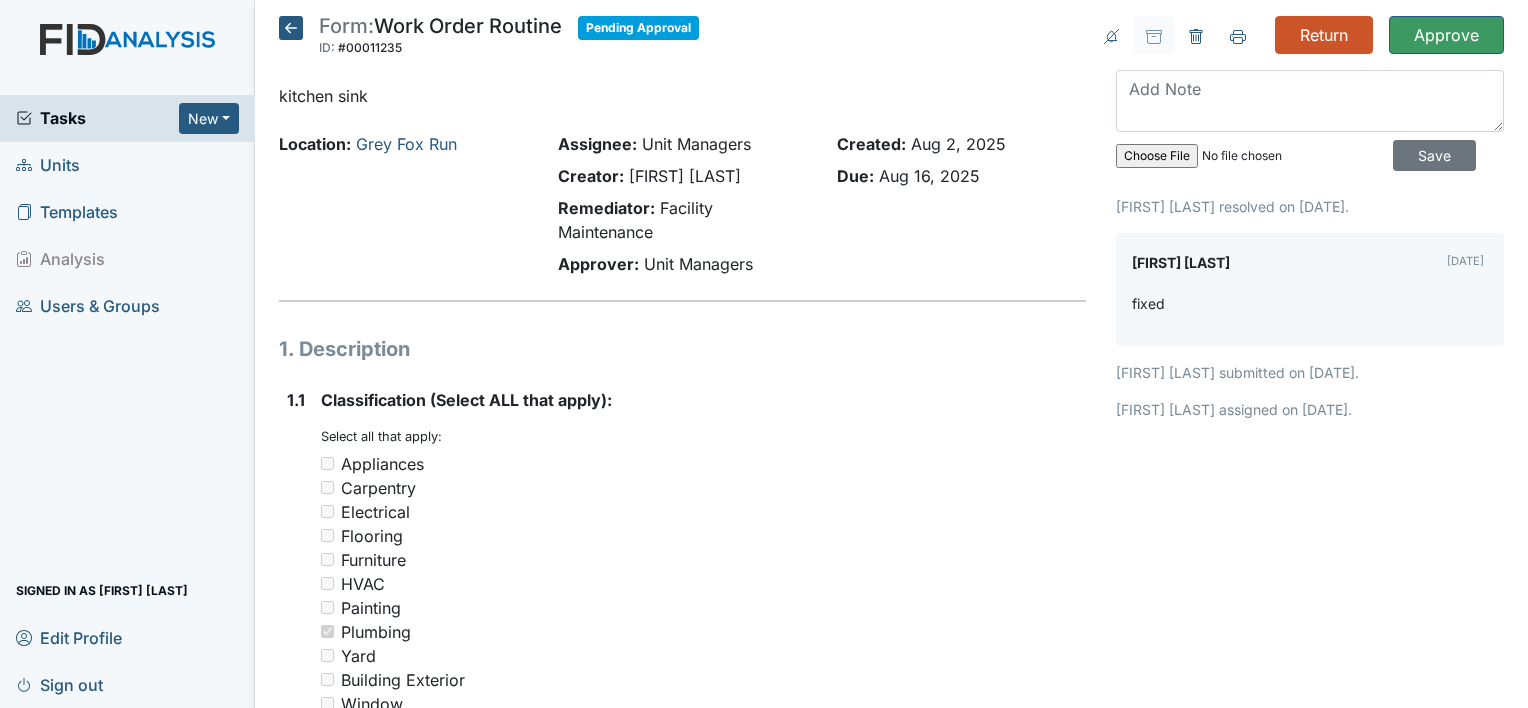 scroll, scrollTop: 0, scrollLeft: 0, axis: both 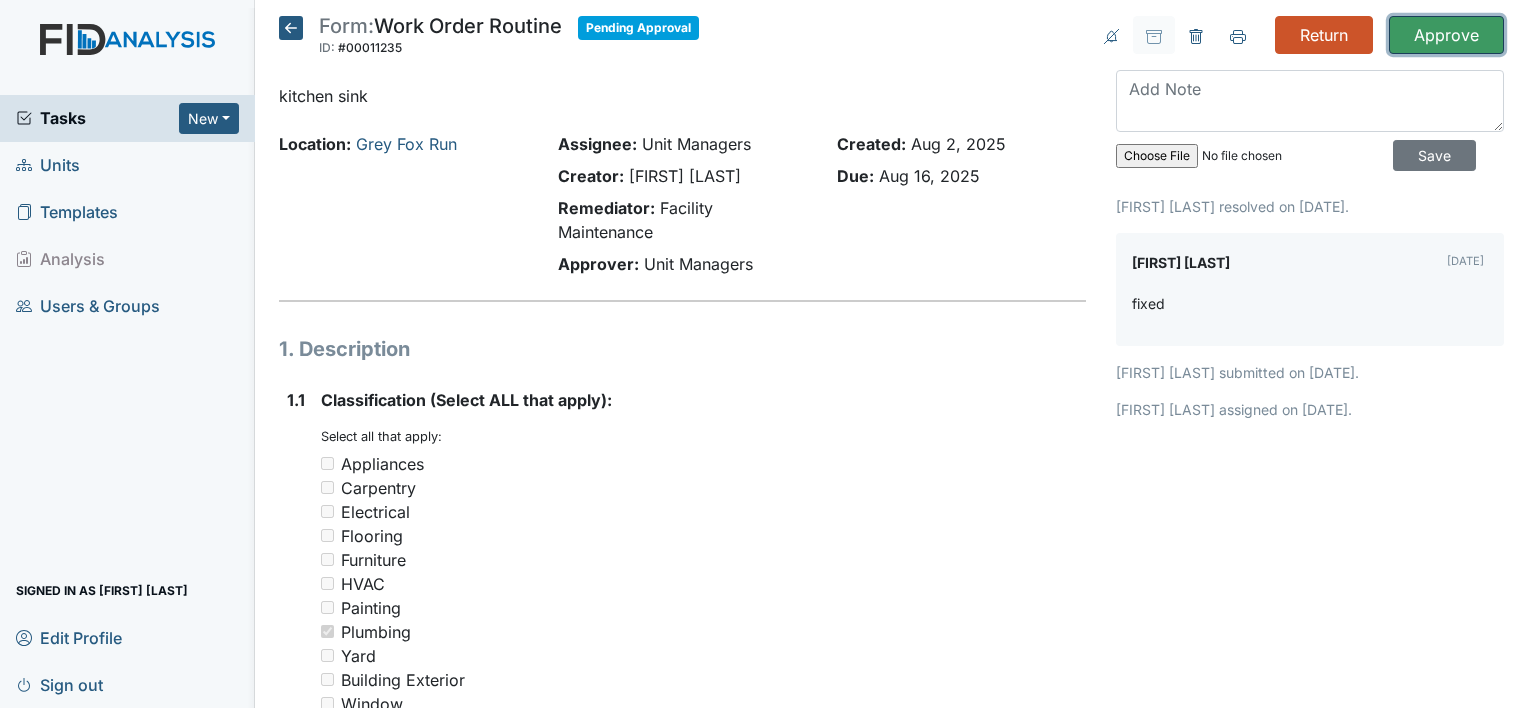 click on "Approve" at bounding box center (1446, 35) 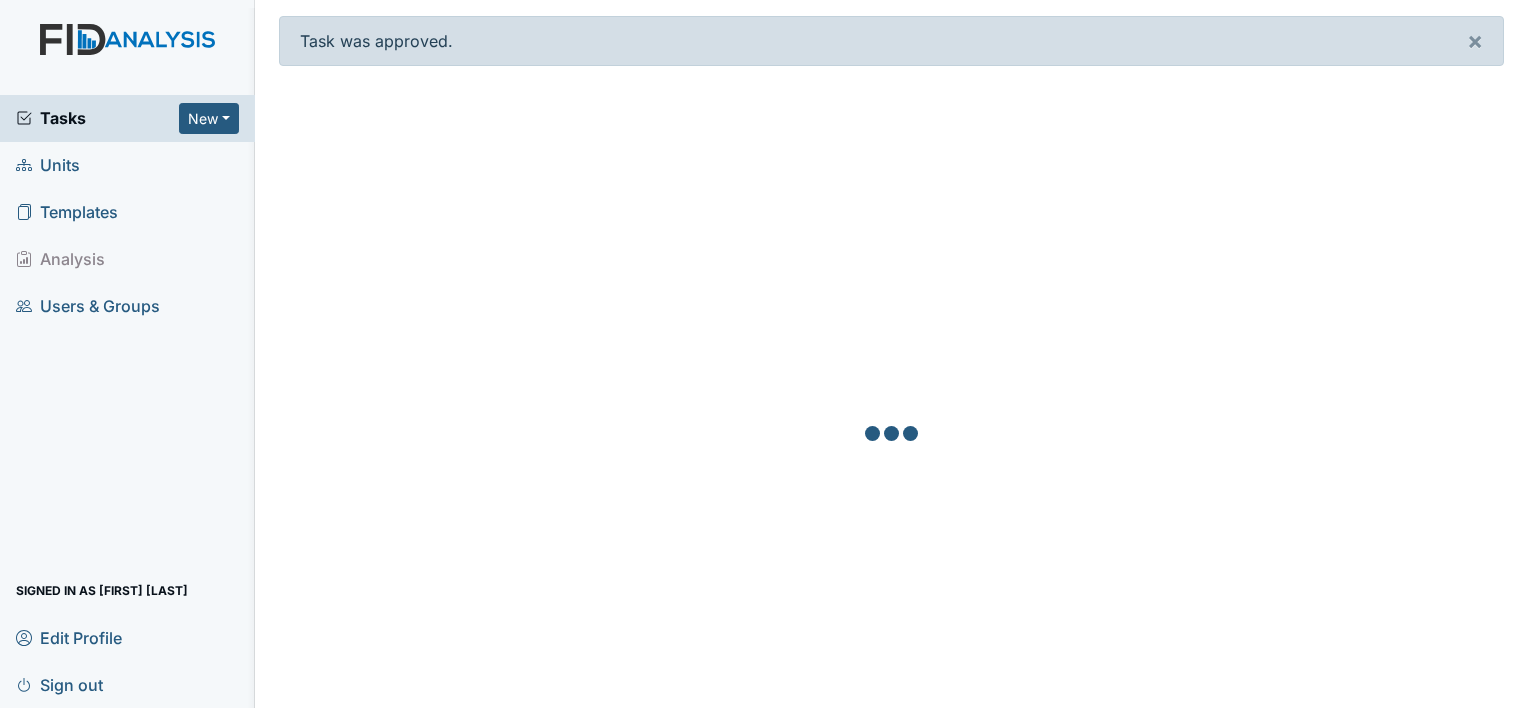scroll, scrollTop: 0, scrollLeft: 0, axis: both 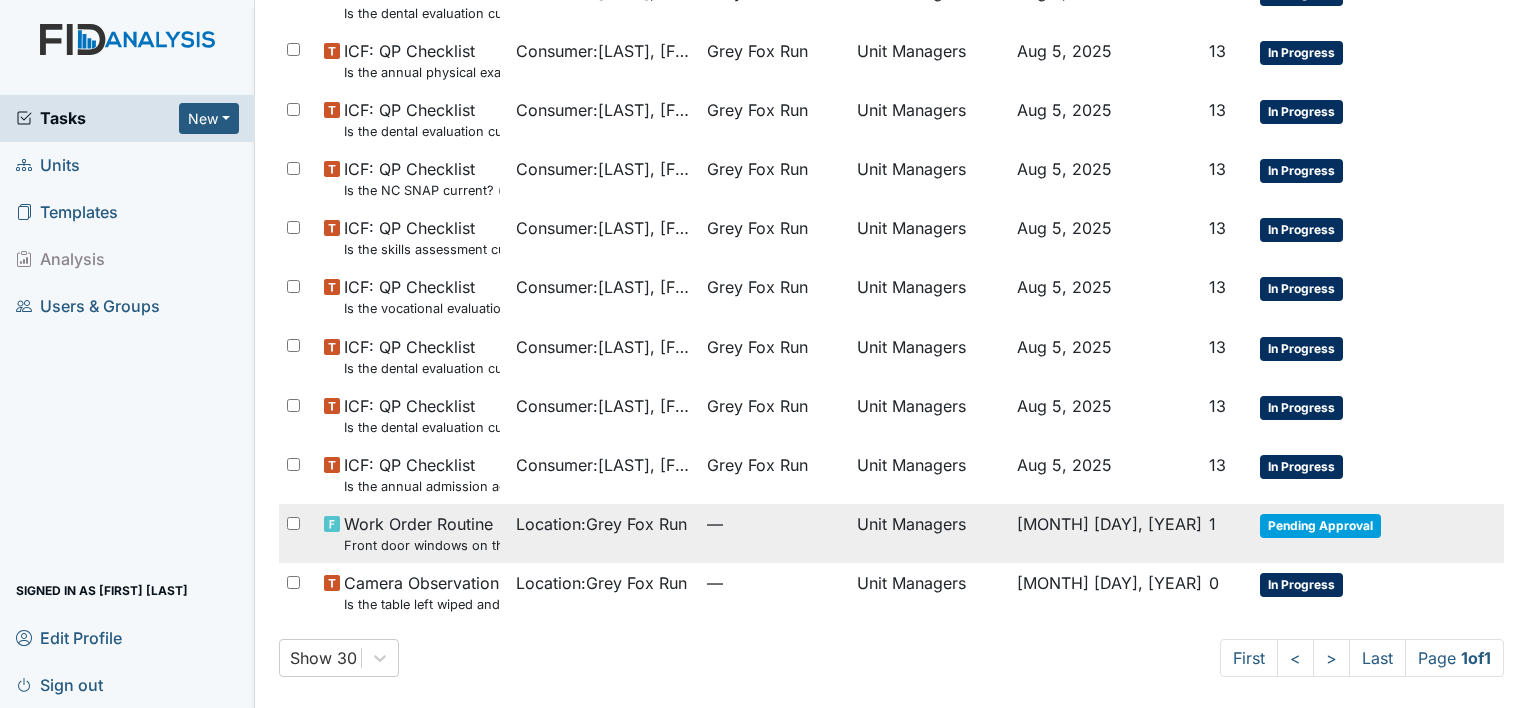 click on "Aug 17, 2025" at bounding box center (1105, 533) 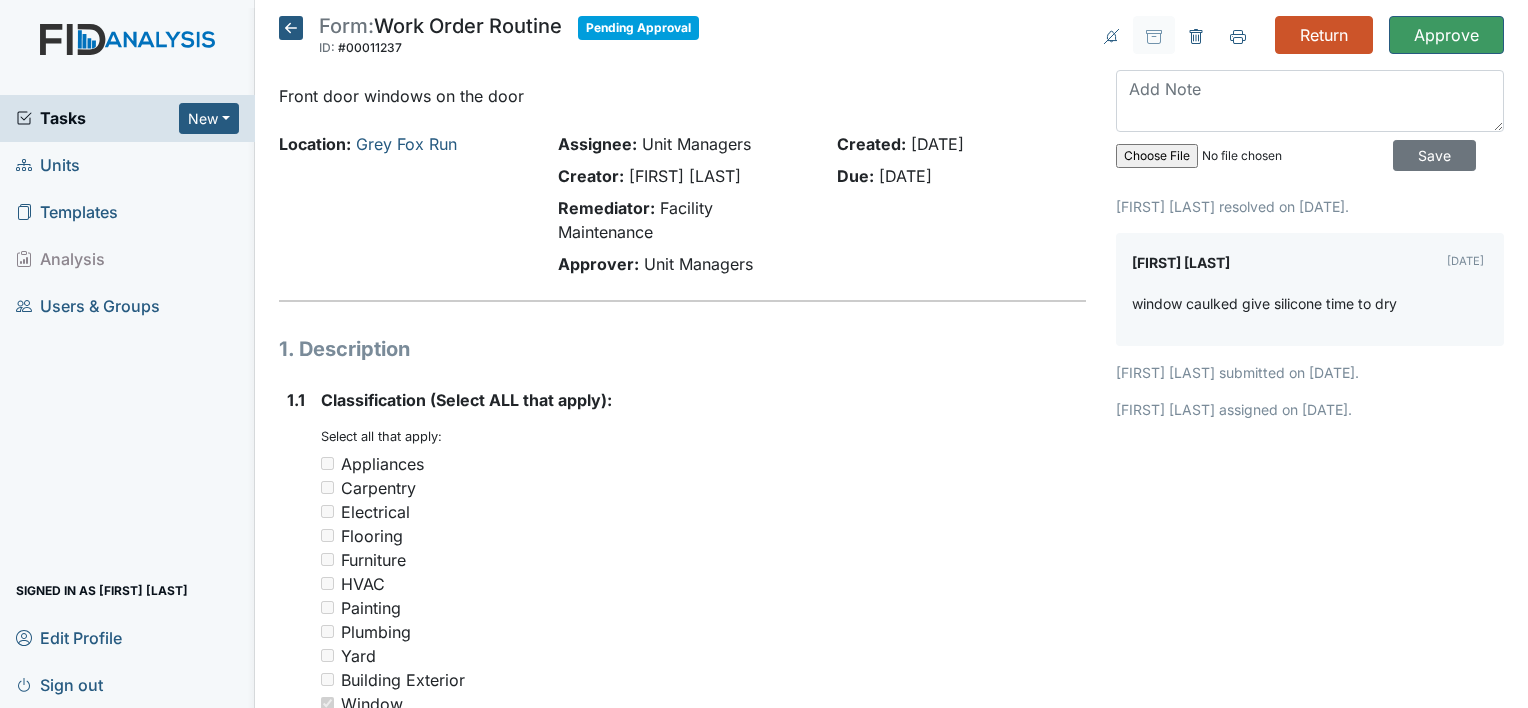 scroll, scrollTop: 0, scrollLeft: 0, axis: both 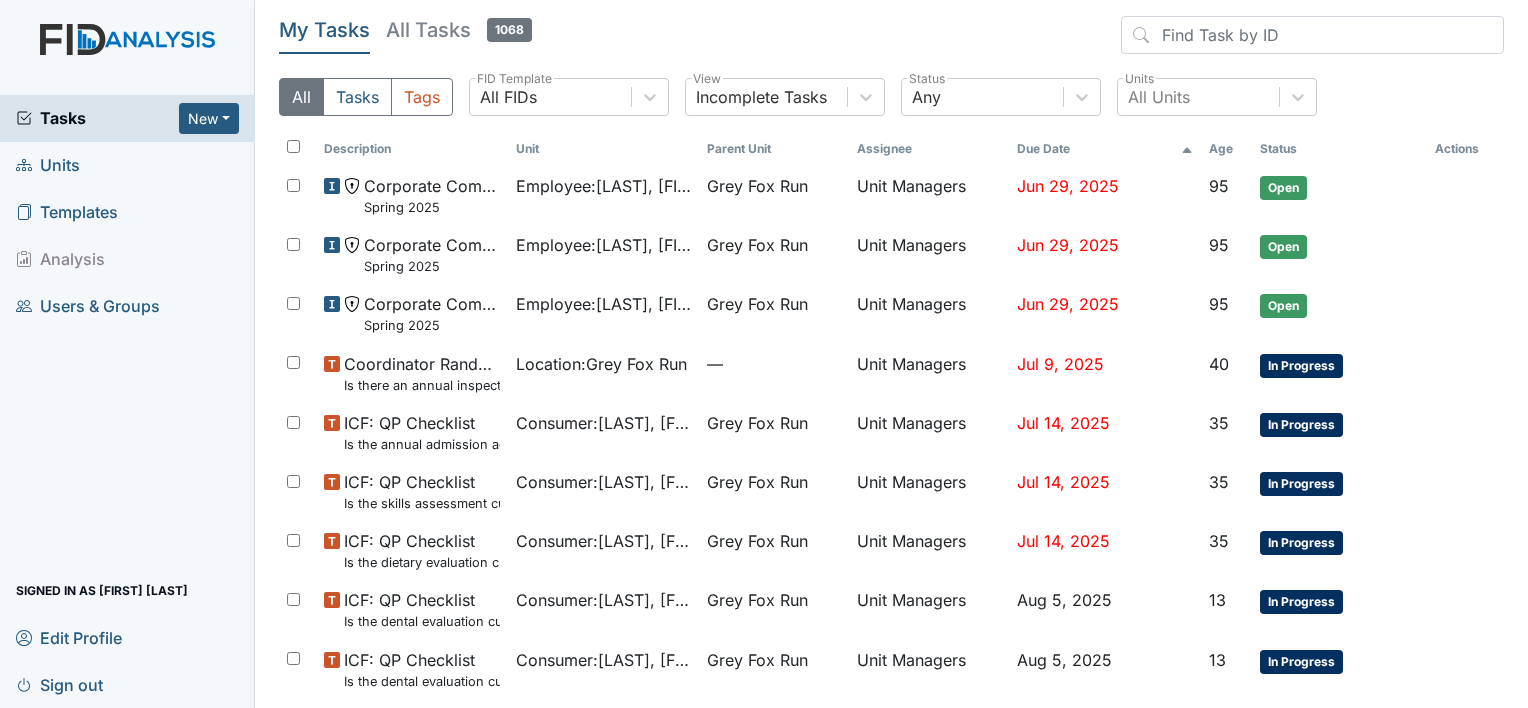 click on "All Tasks   1068" at bounding box center [459, 35] 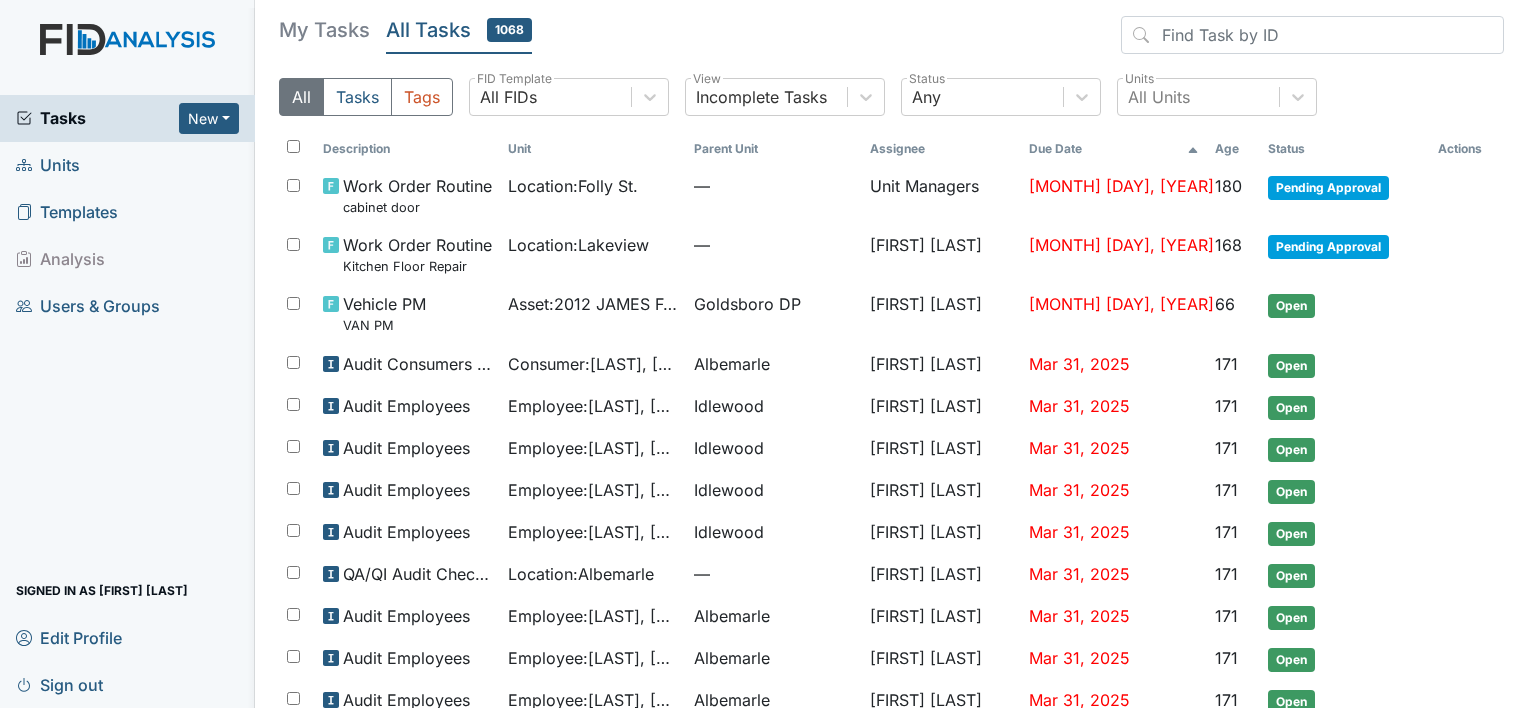 click on "My Tasks" at bounding box center [324, 30] 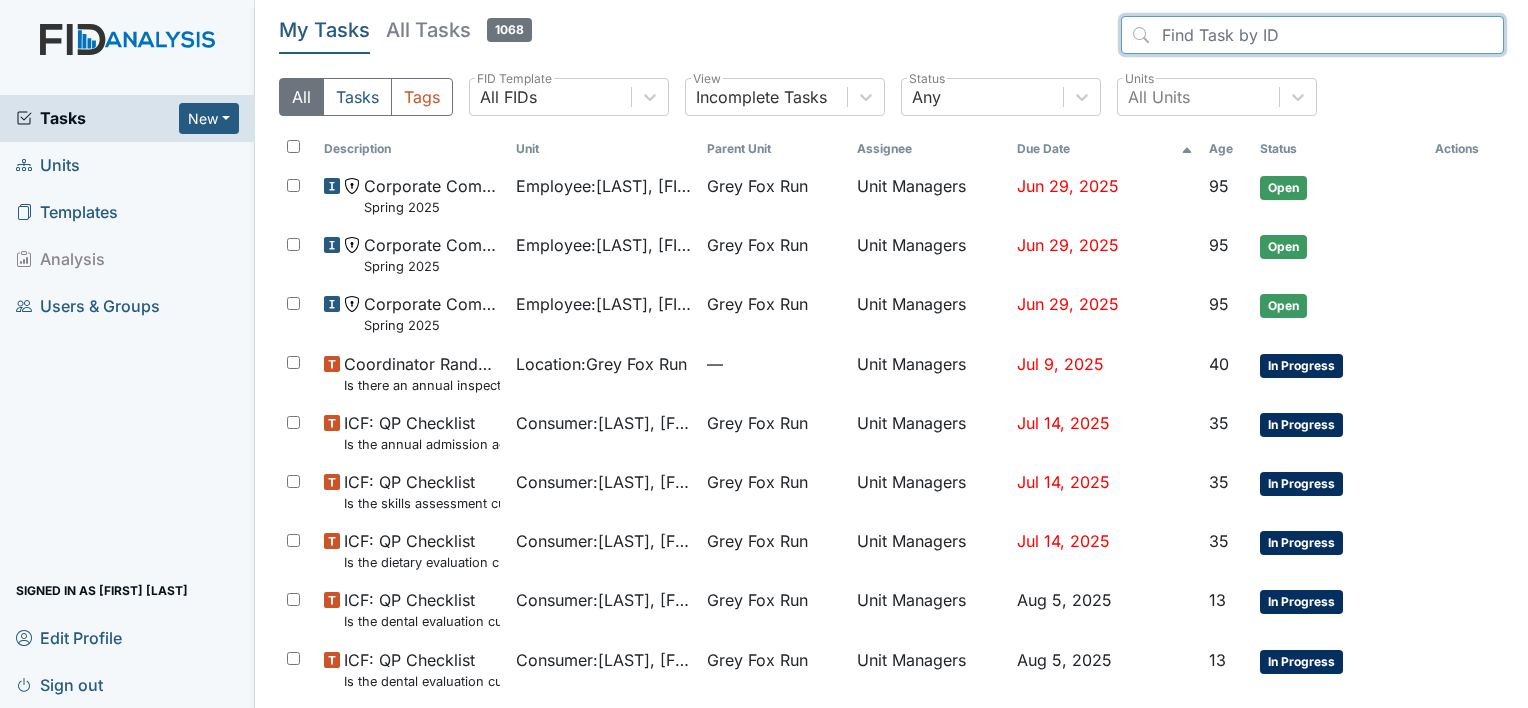 click at bounding box center (1312, 35) 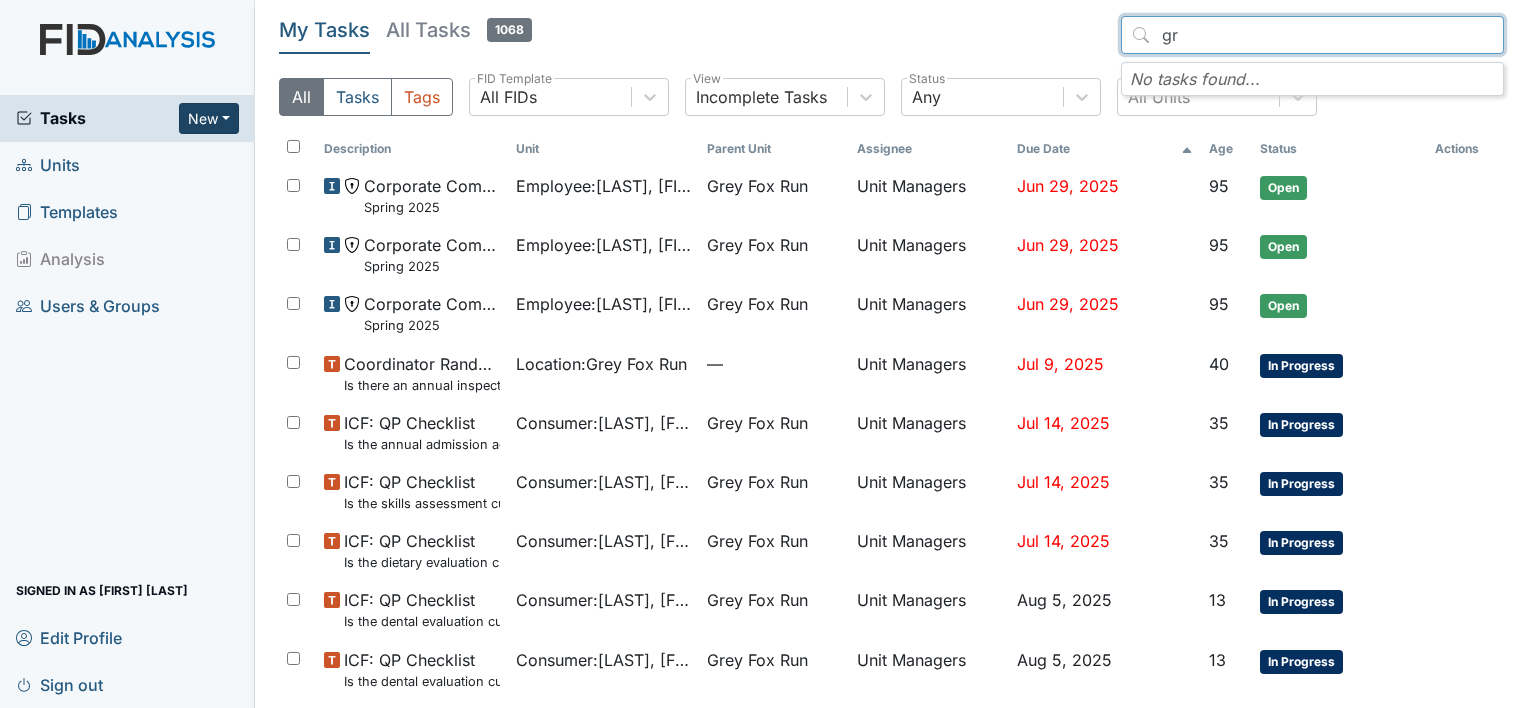 type on "gr" 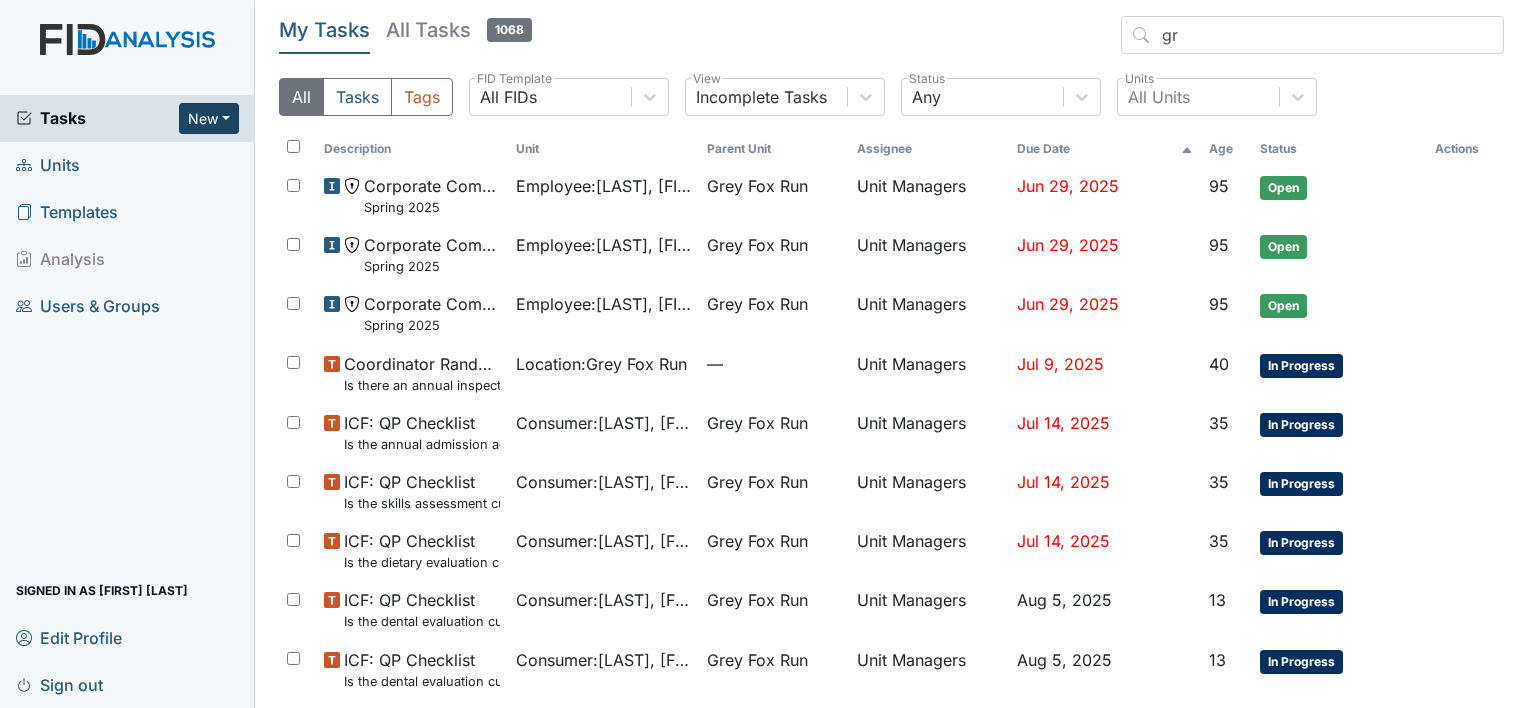 click on "New" at bounding box center (209, 118) 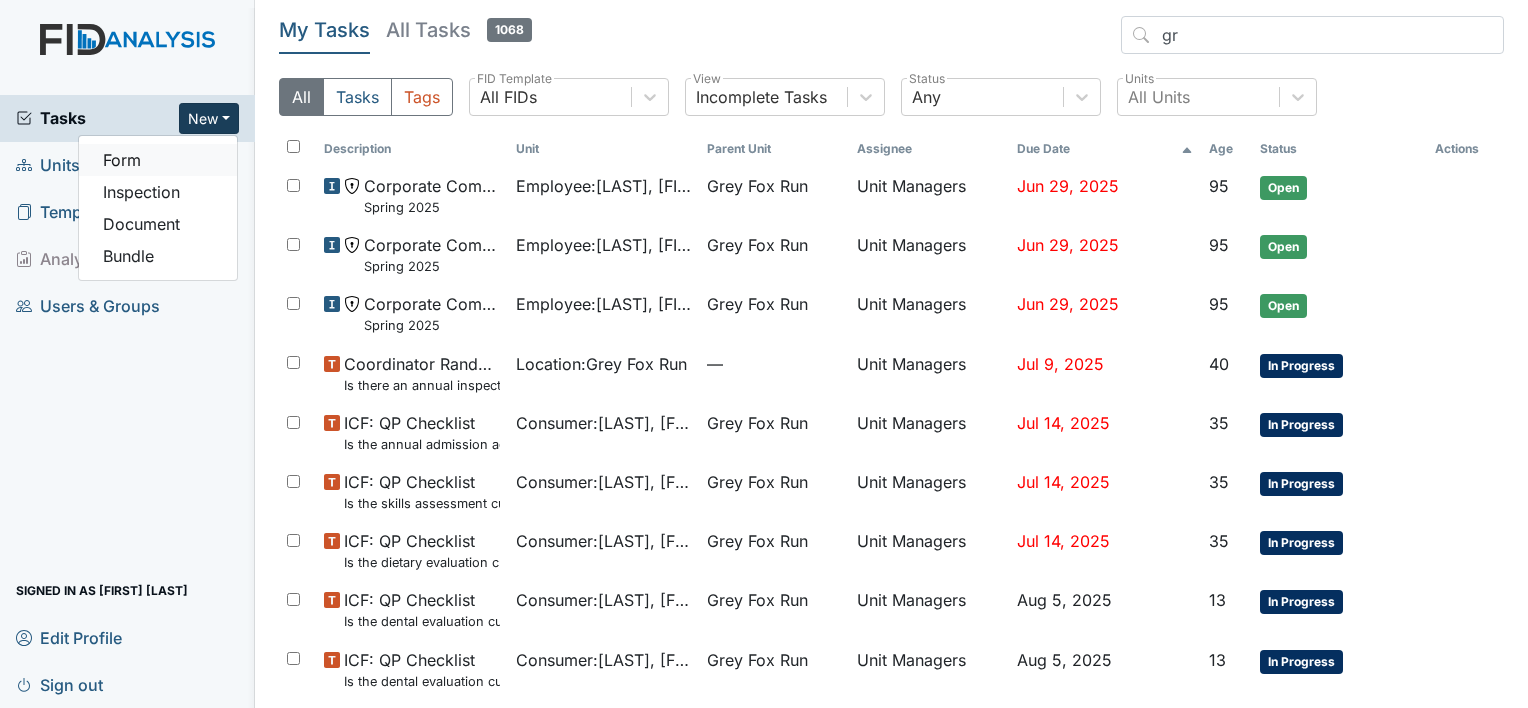 click on "Form" at bounding box center [158, 160] 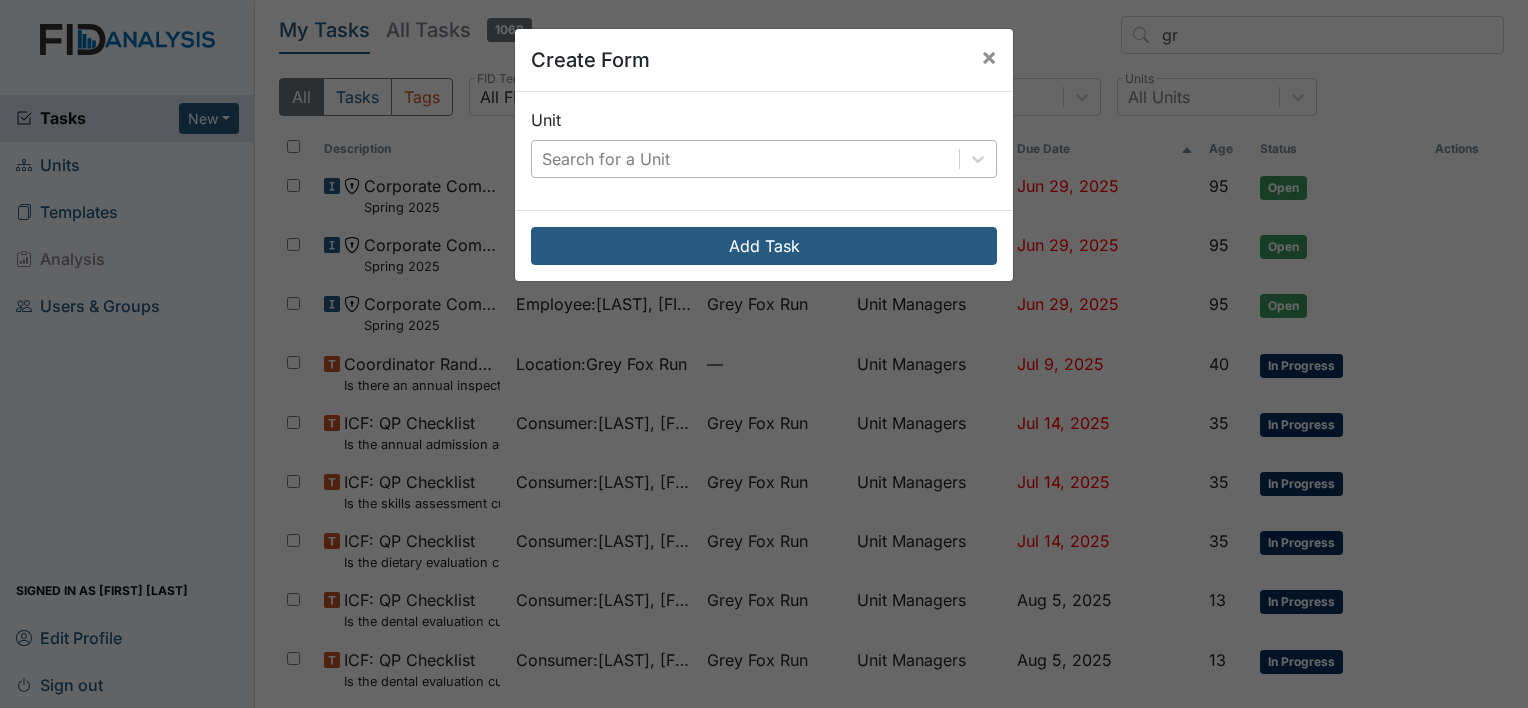 click on "Search for a Unit" at bounding box center [606, 159] 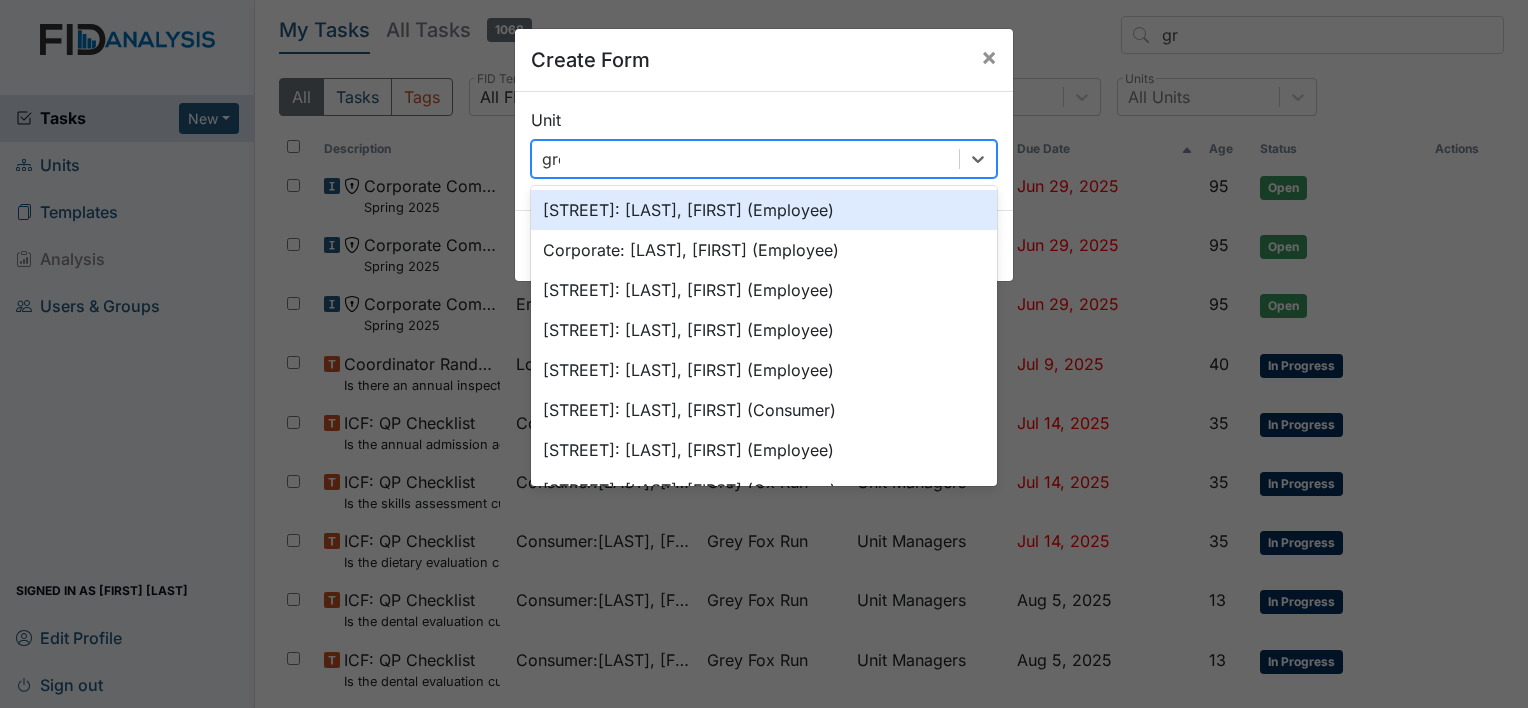 type on "grey" 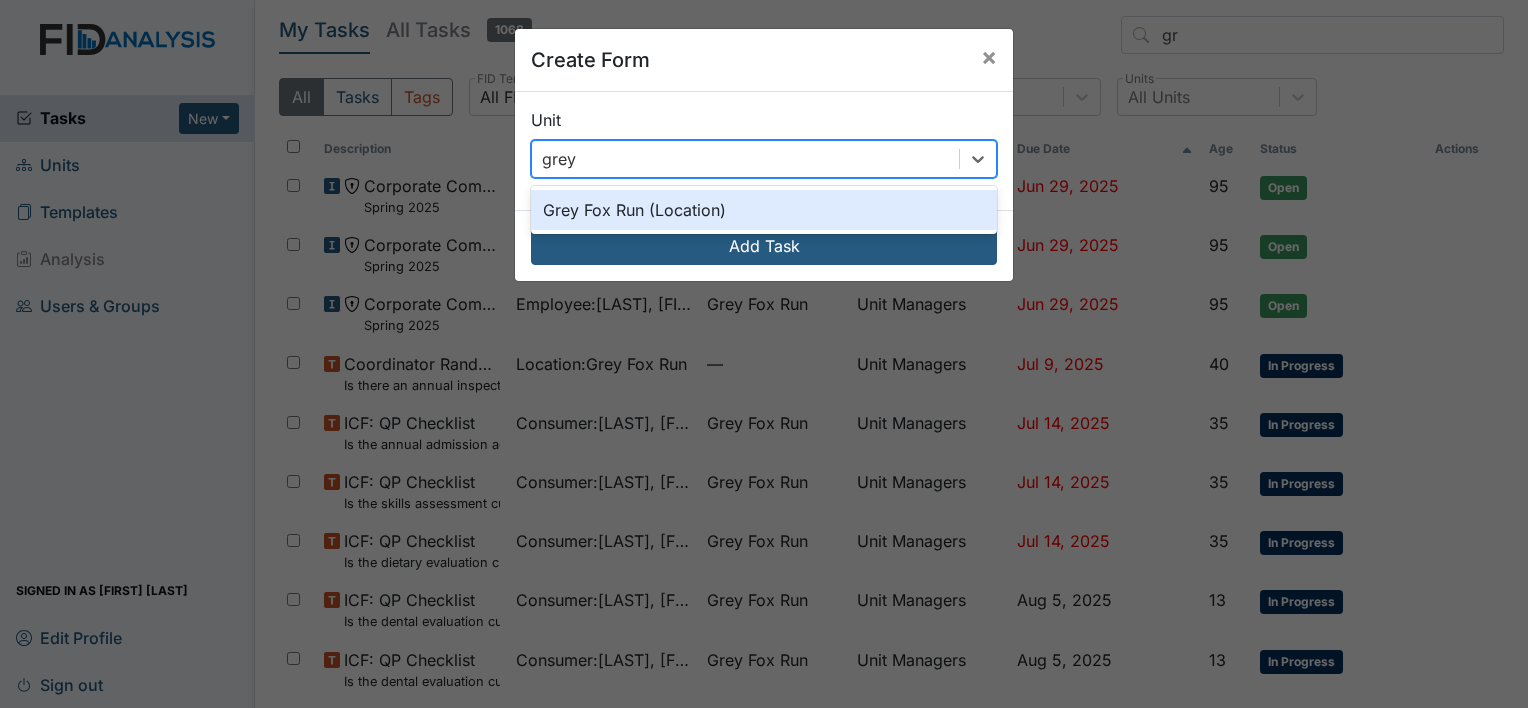click on "Grey Fox Run (Location)" at bounding box center [764, 210] 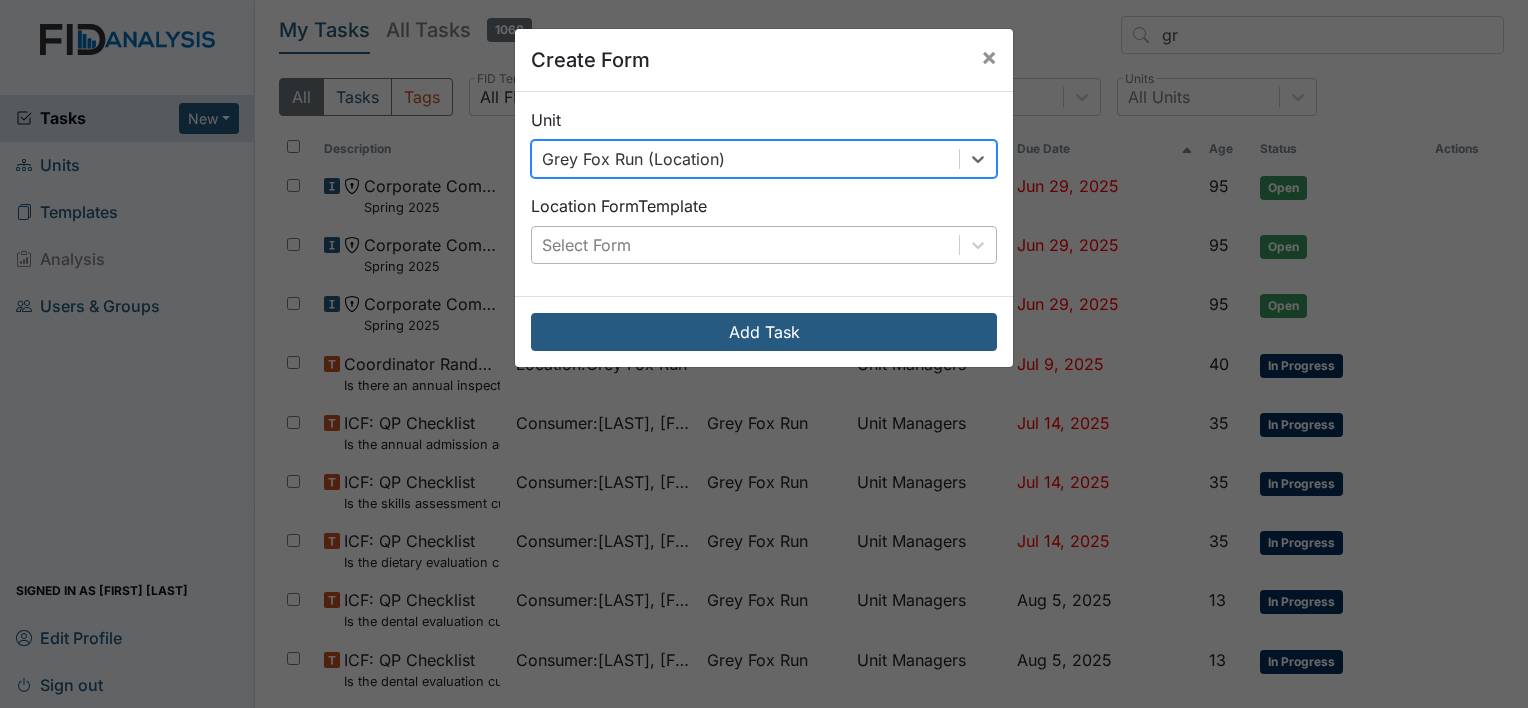 click on "Select Form" at bounding box center [586, 245] 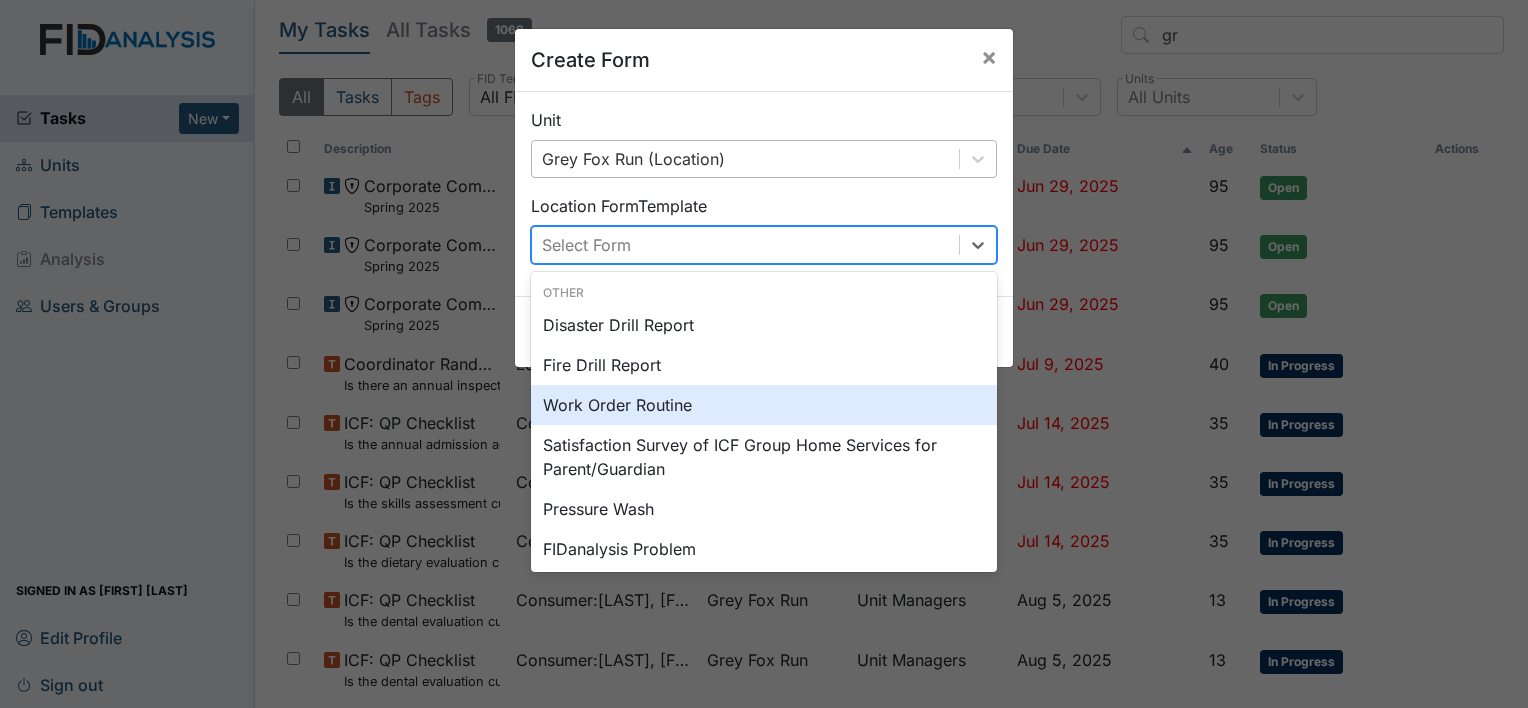 click on "Work Order Routine" at bounding box center (764, 405) 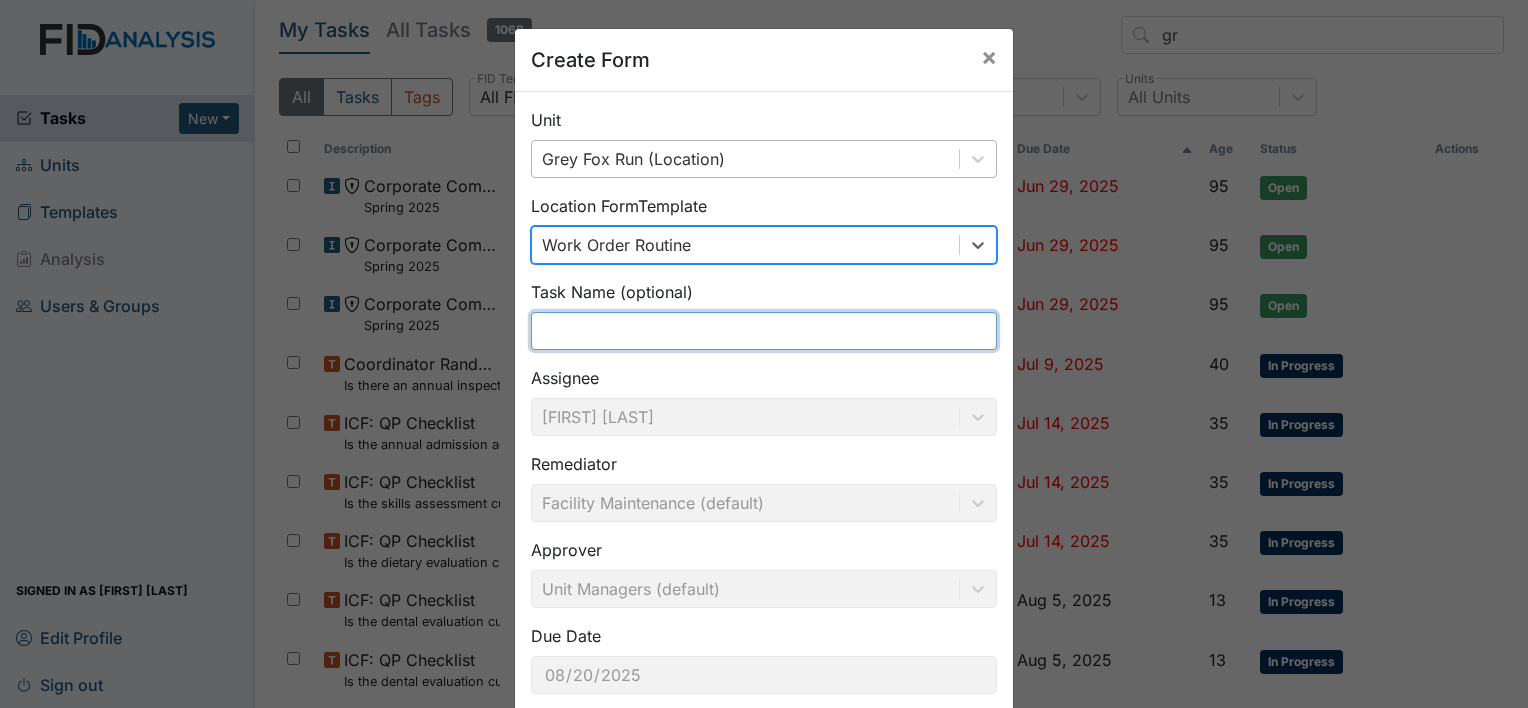 click at bounding box center (764, 331) 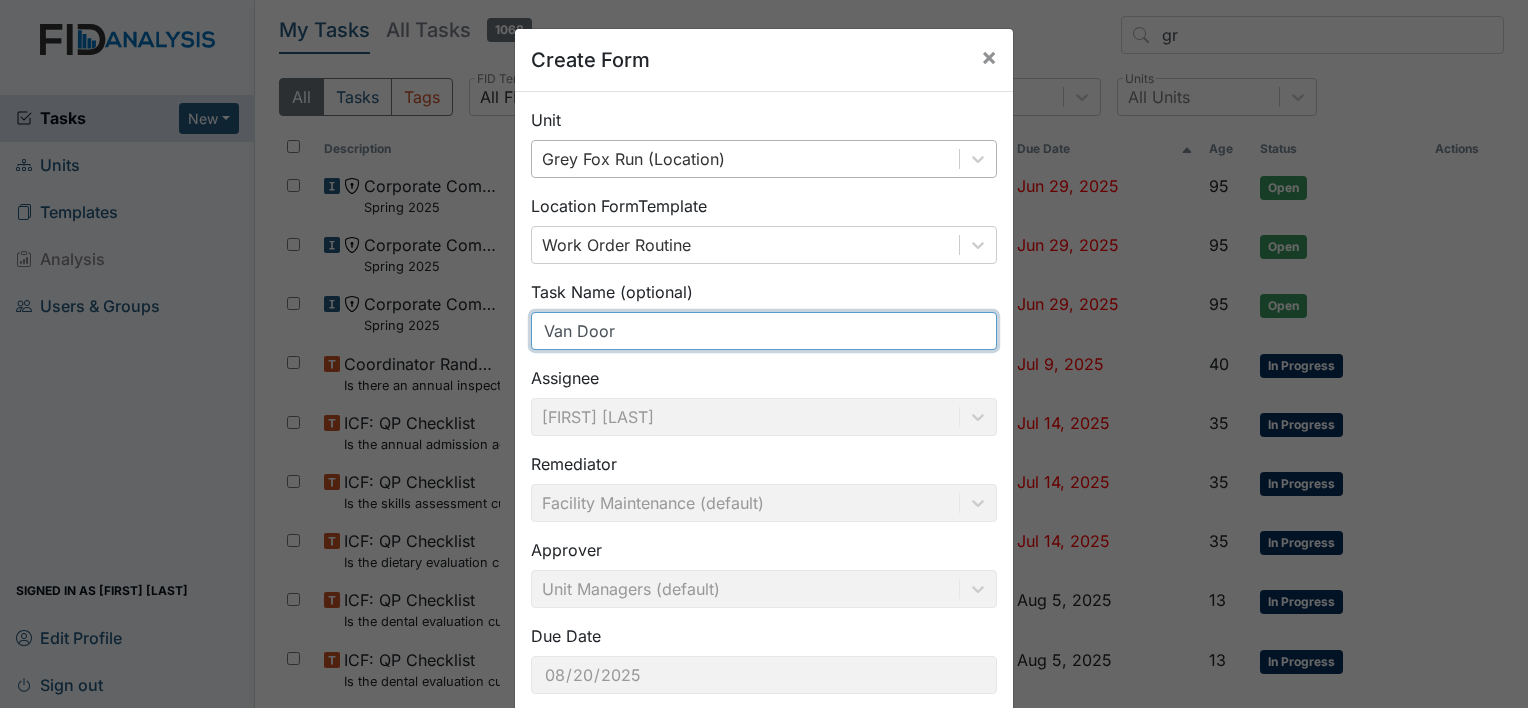 scroll, scrollTop: 116, scrollLeft: 0, axis: vertical 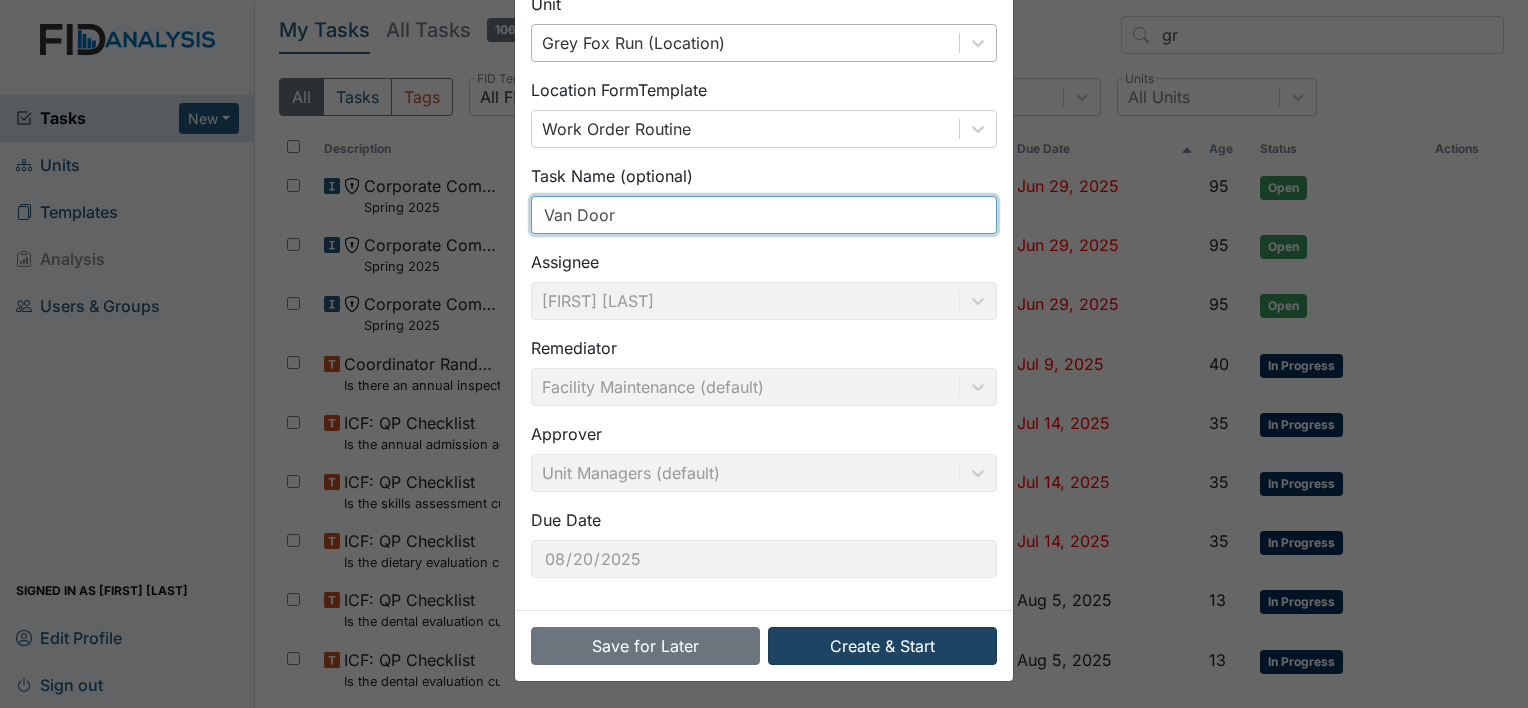 type on "Van Door" 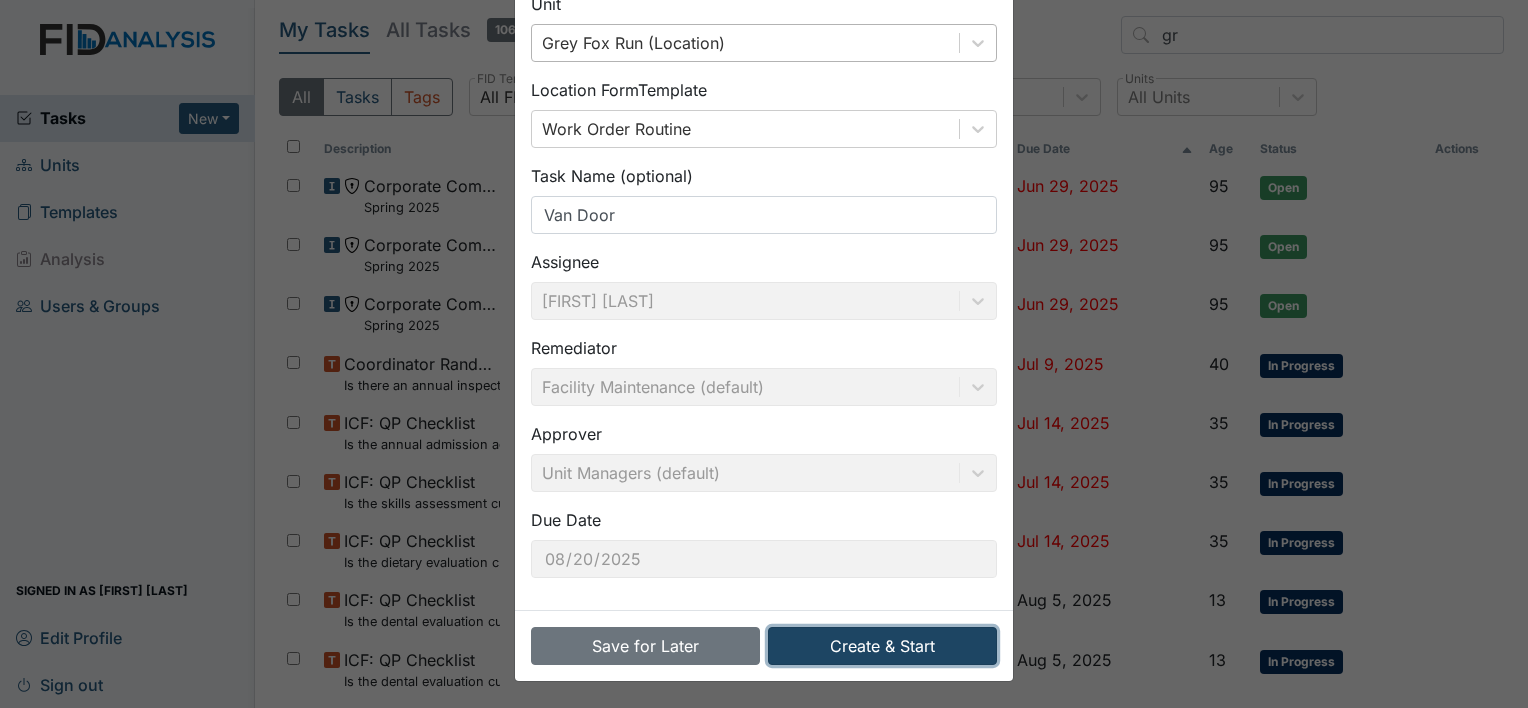 click on "Create & Start" at bounding box center (882, 646) 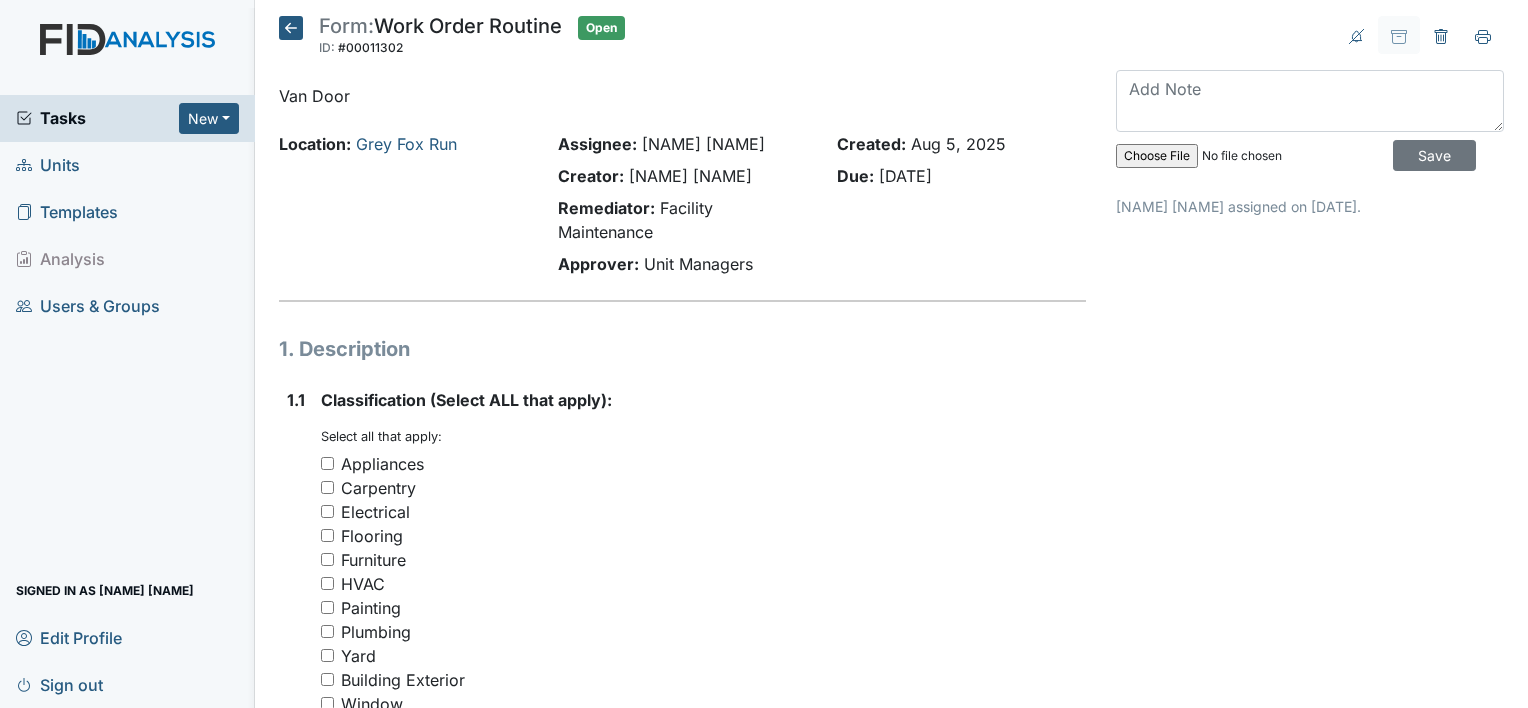 scroll, scrollTop: 0, scrollLeft: 0, axis: both 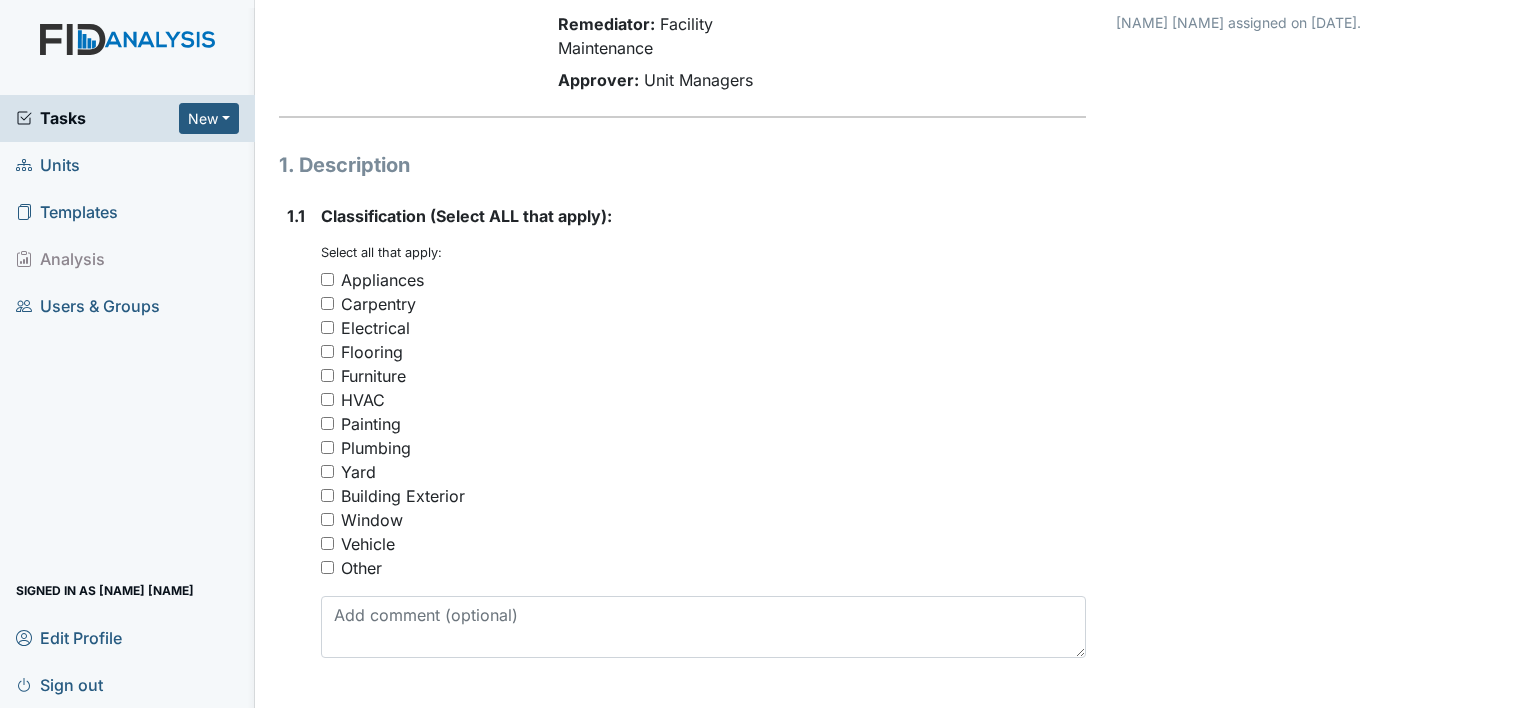 click on "Vehicle" at bounding box center [368, 544] 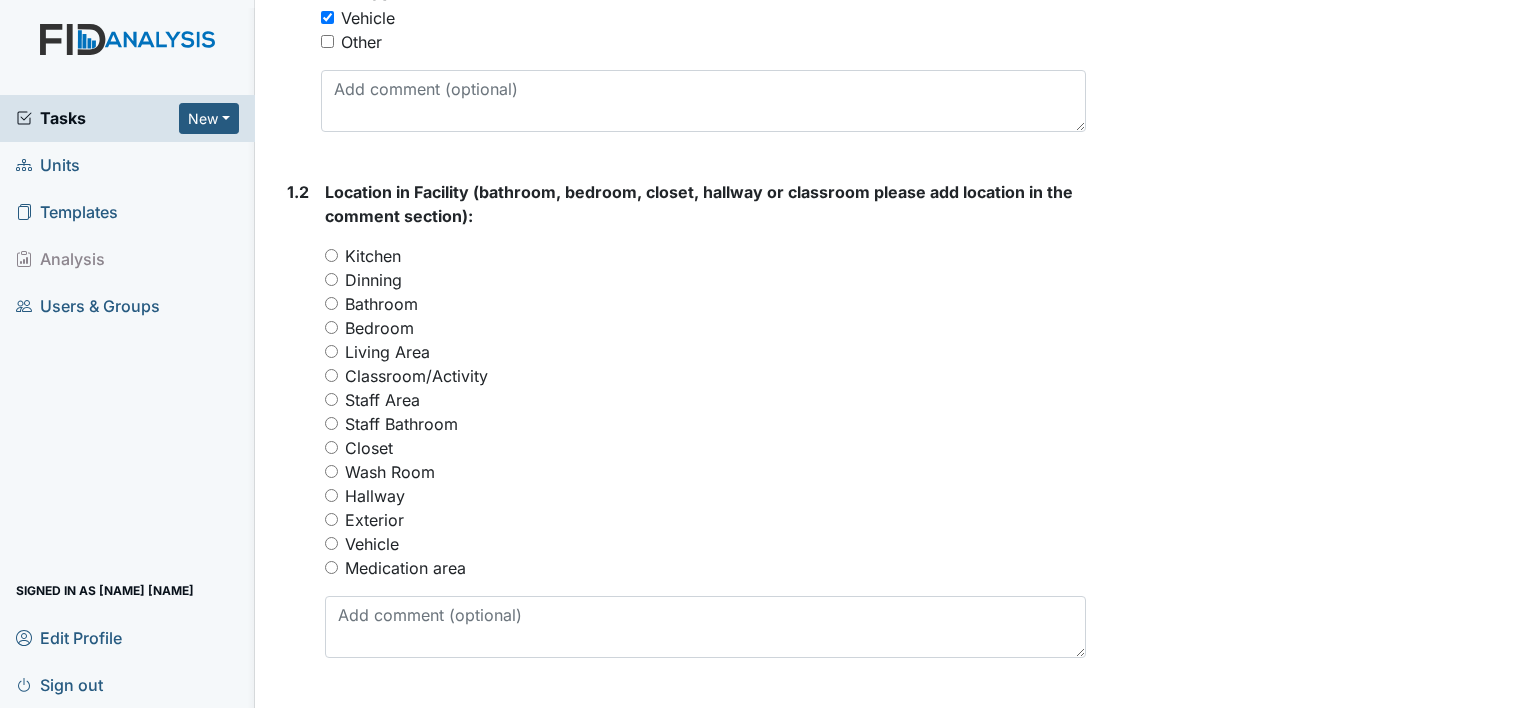 click on "Vehicle" at bounding box center [372, 544] 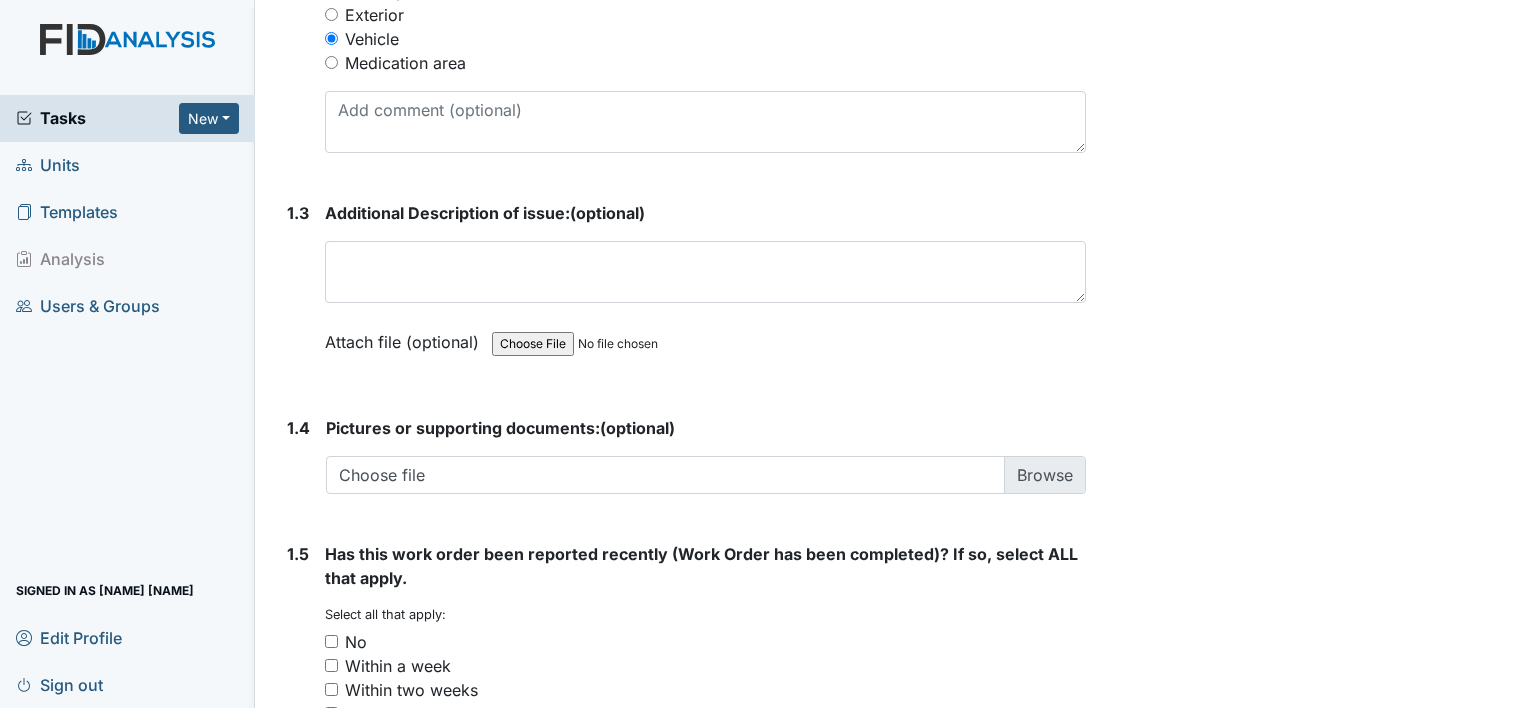 scroll, scrollTop: 1216, scrollLeft: 0, axis: vertical 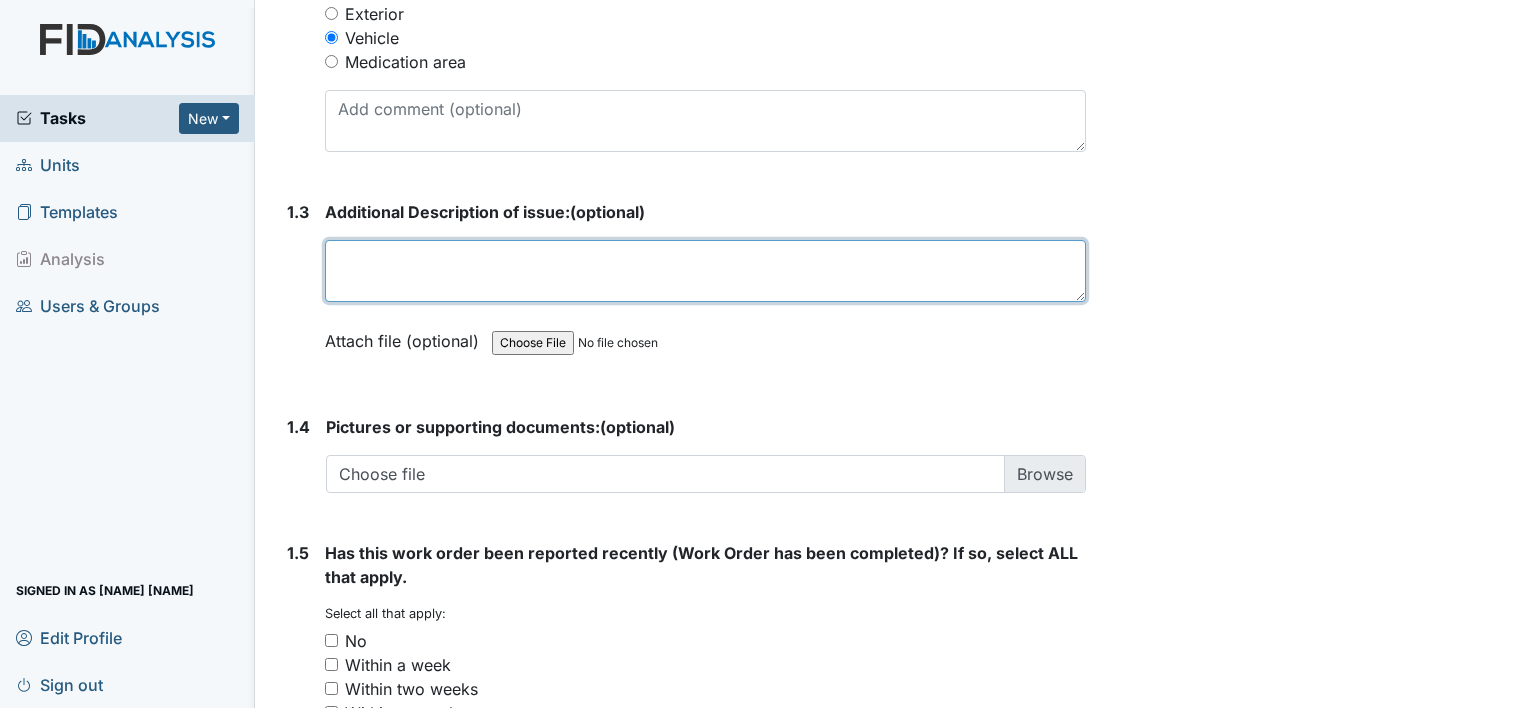 click at bounding box center [705, 271] 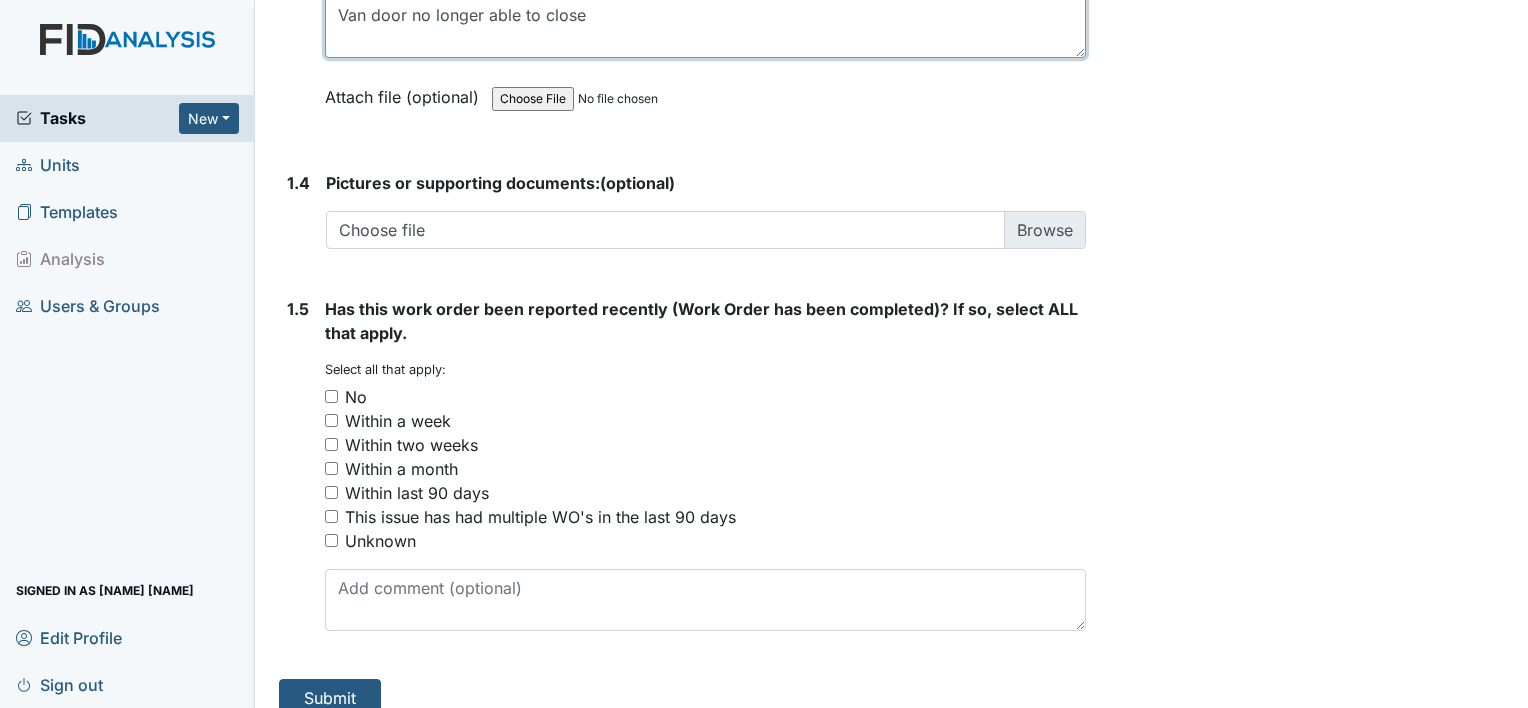 scroll, scrollTop: 1482, scrollLeft: 0, axis: vertical 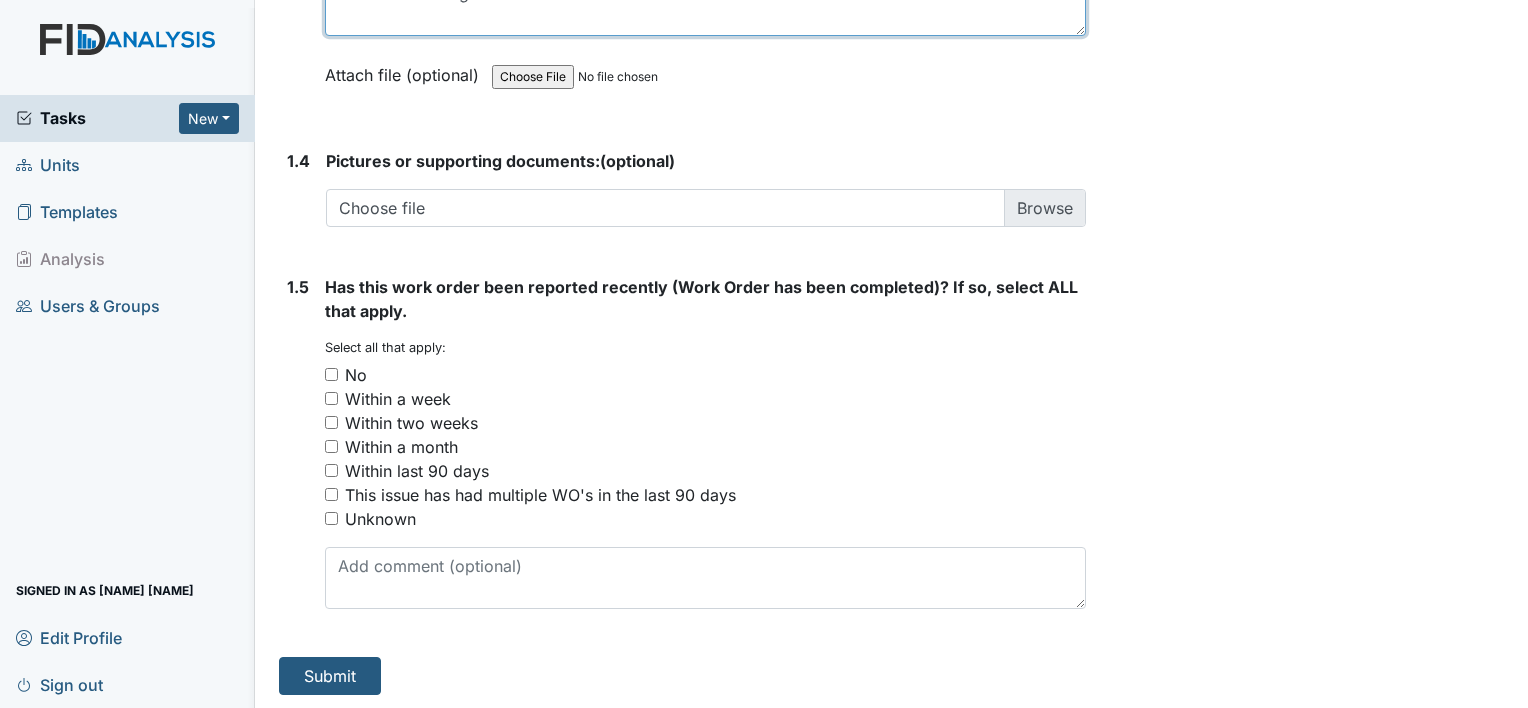 type on "Van door no longer able to close" 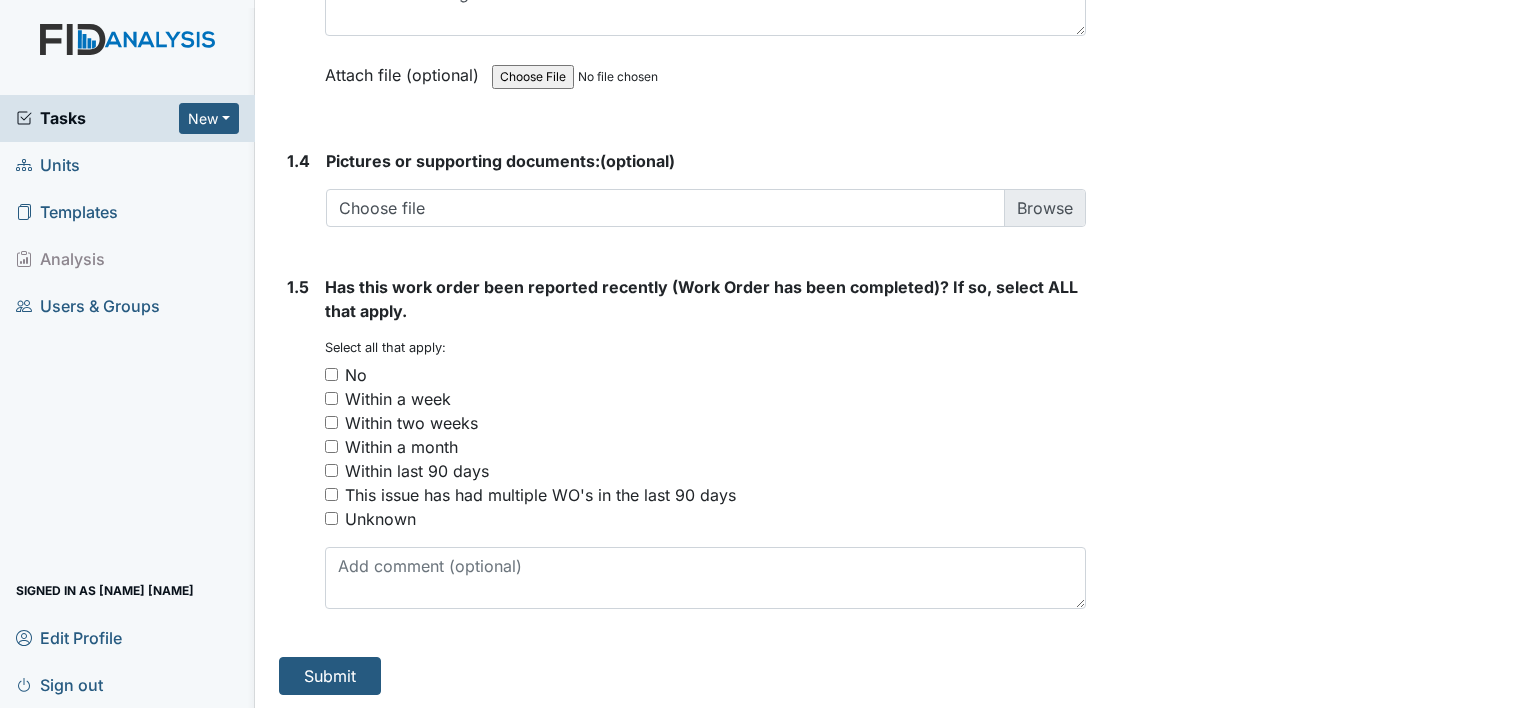 click on "Within a week" at bounding box center (398, 399) 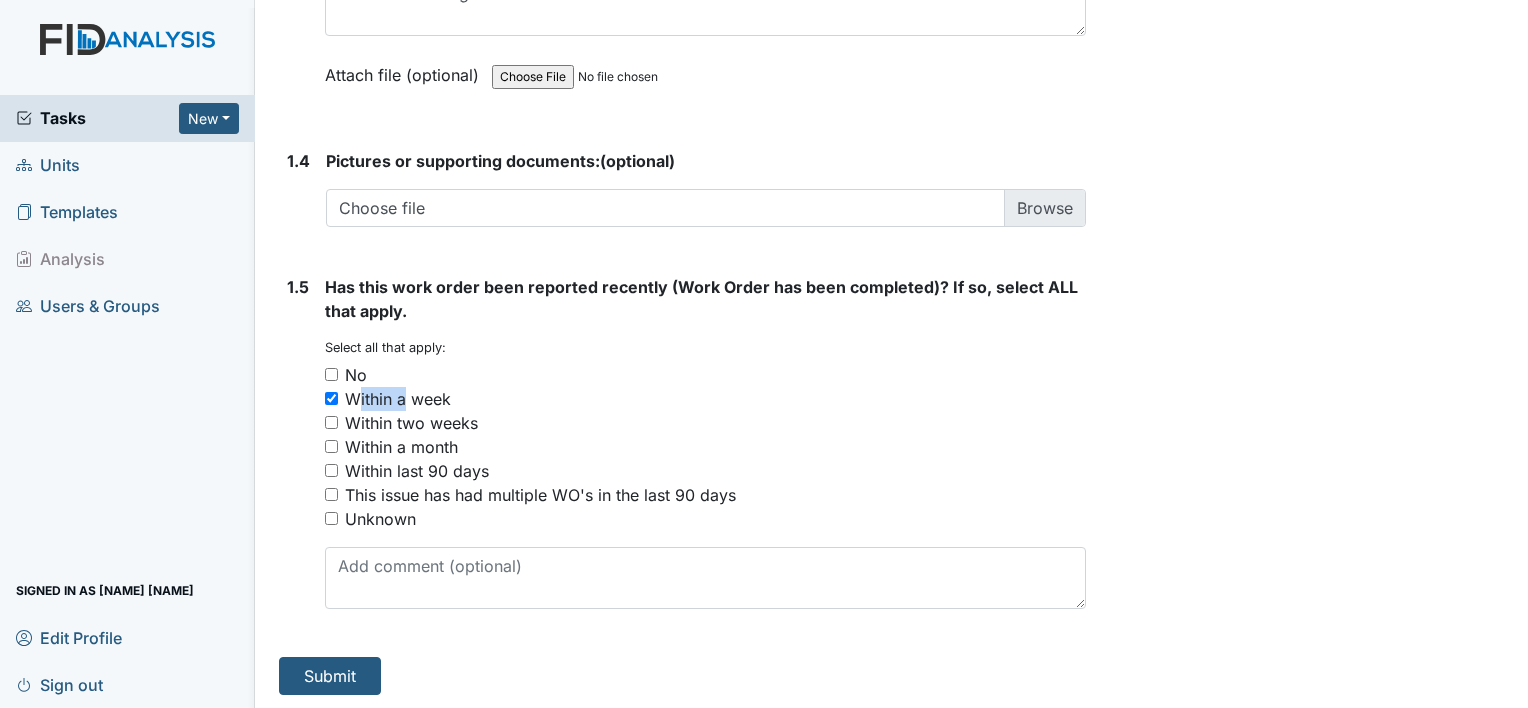 click on "Within a week" at bounding box center [398, 399] 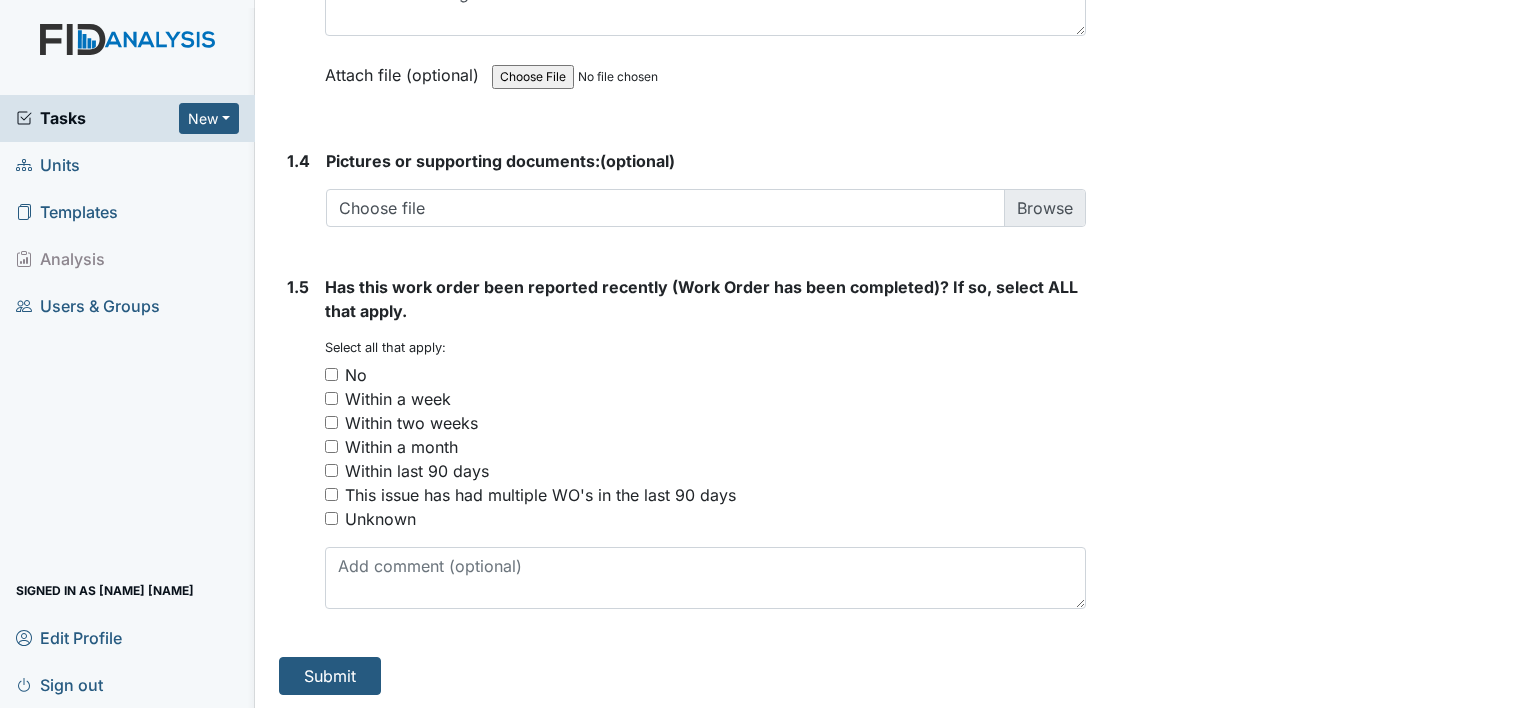 click on "Within a week" at bounding box center (398, 399) 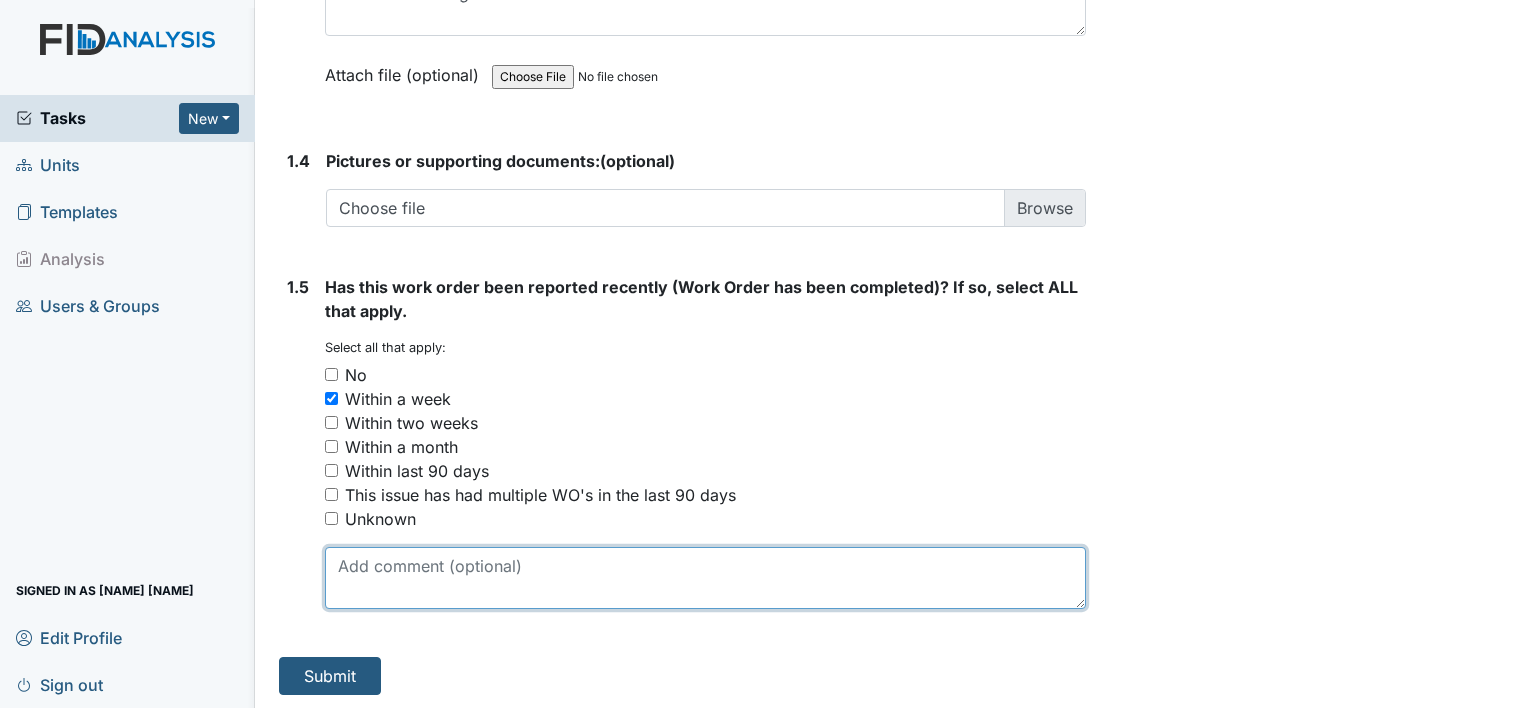 click at bounding box center [705, 578] 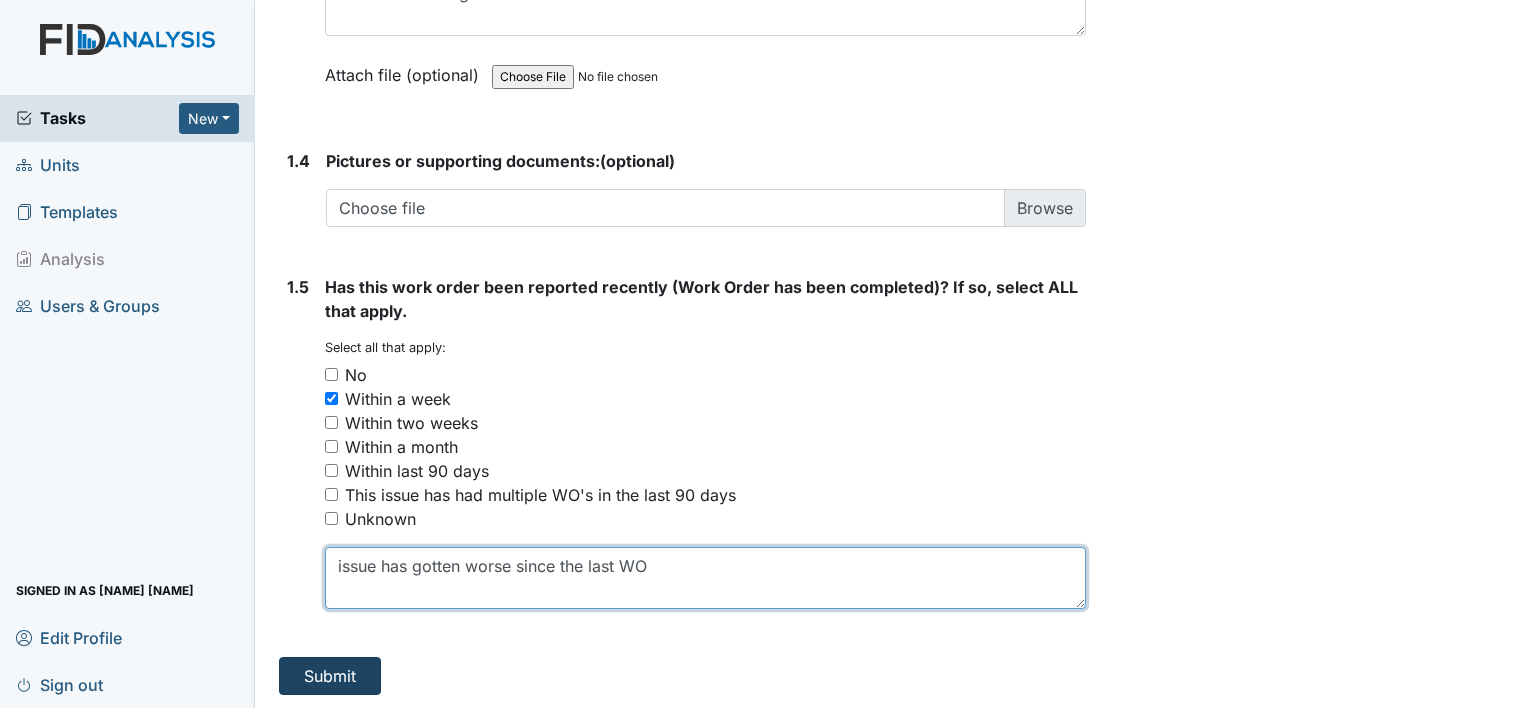 type on "issue has gotten worse since the last WO" 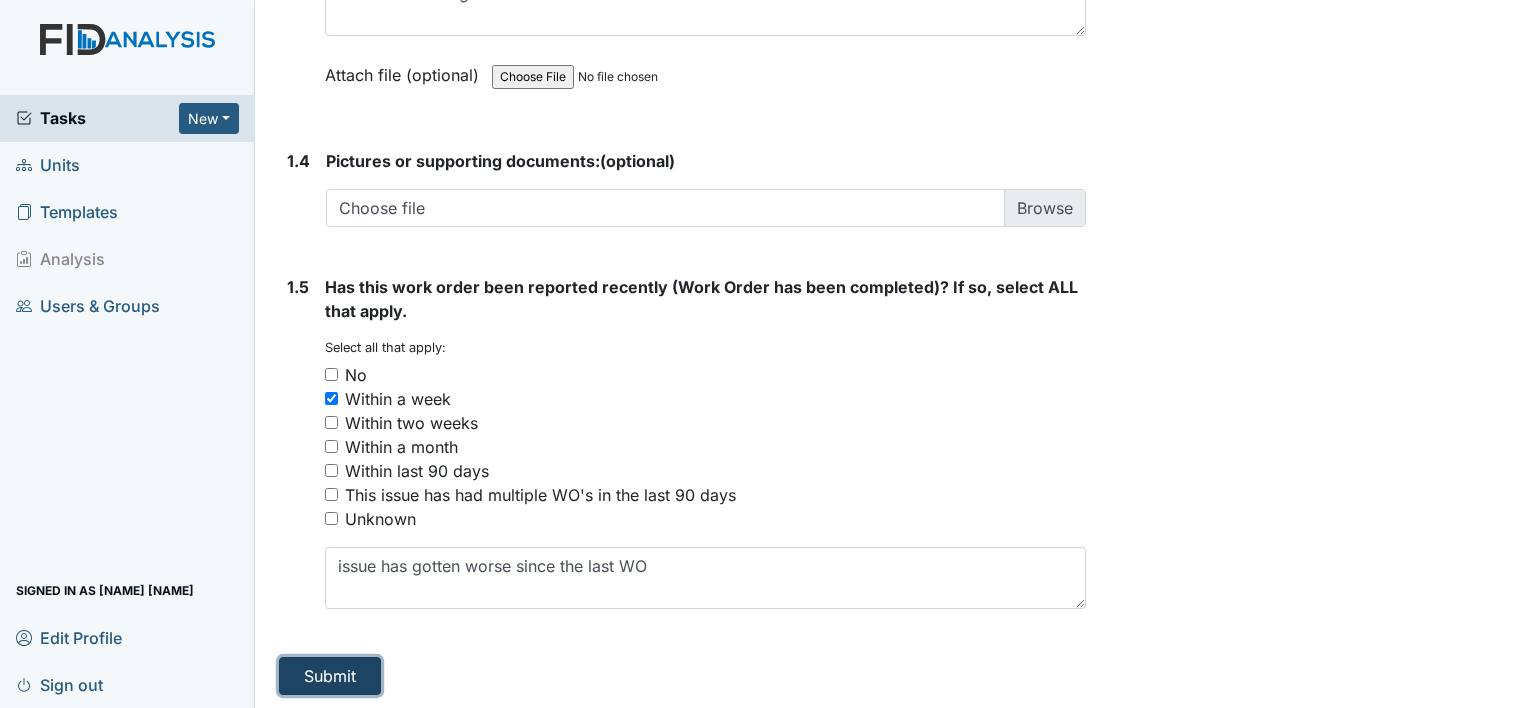 click on "Submit" at bounding box center (330, 676) 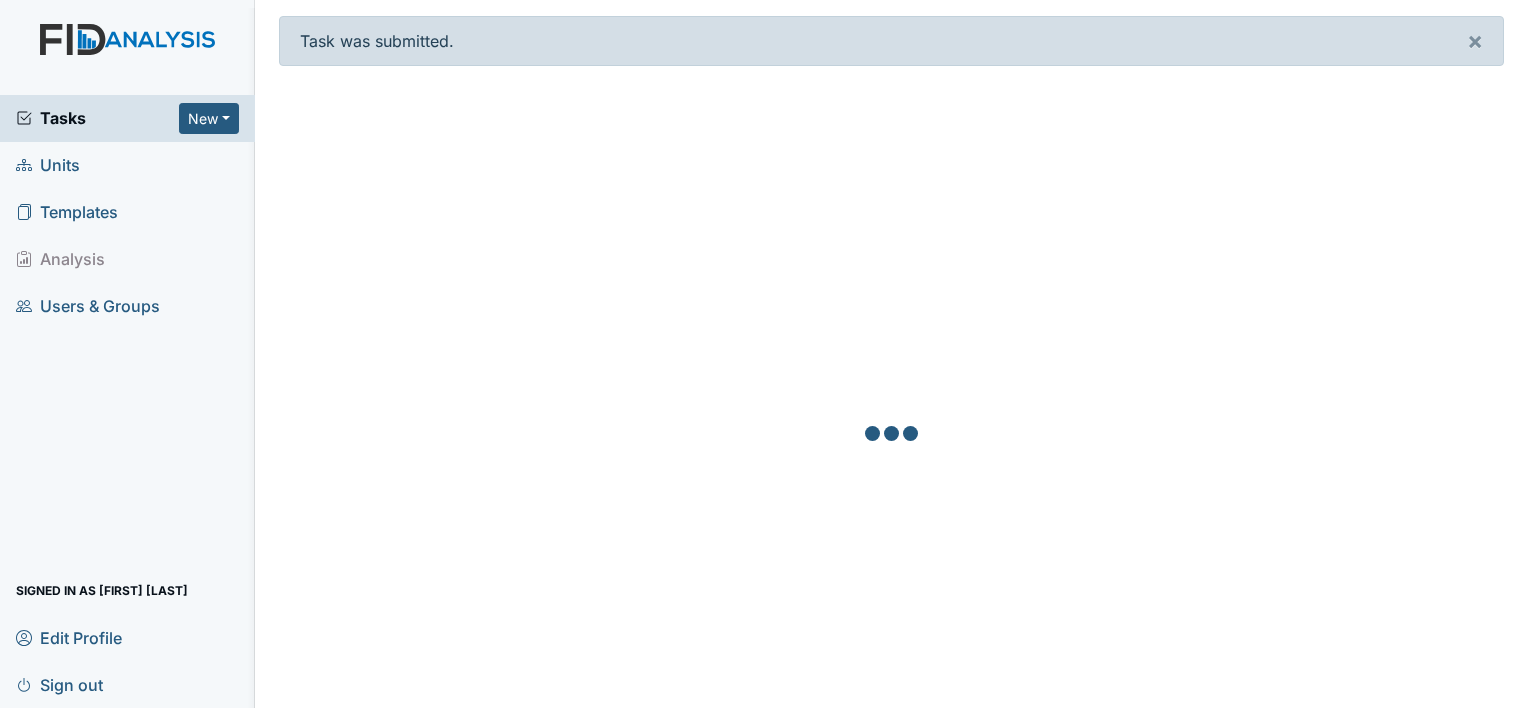 scroll, scrollTop: 0, scrollLeft: 0, axis: both 